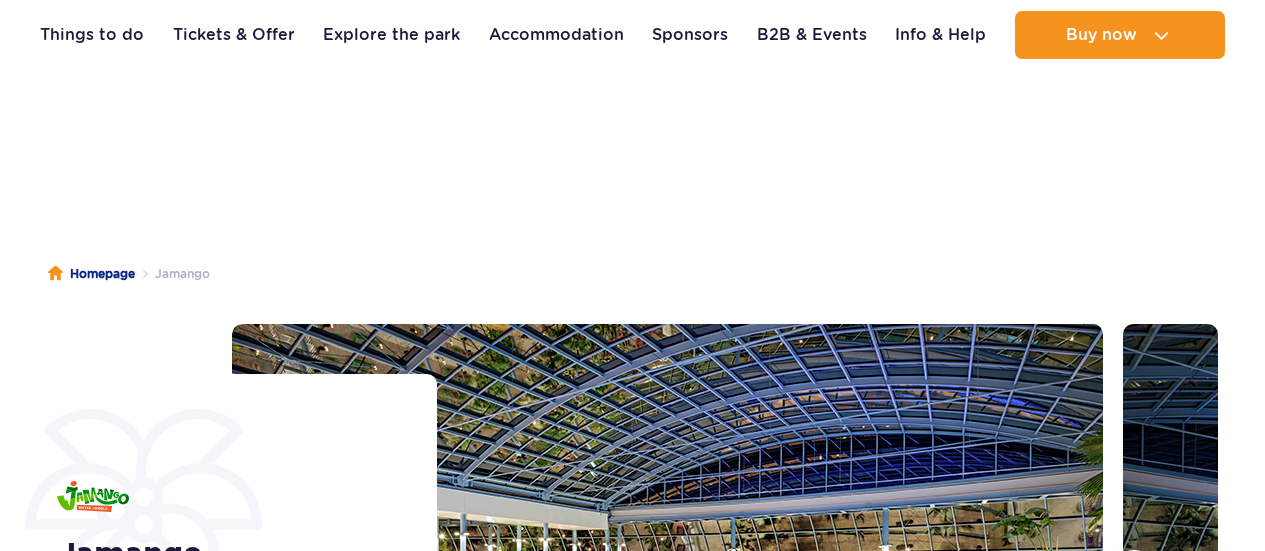 scroll, scrollTop: 300, scrollLeft: 0, axis: vertical 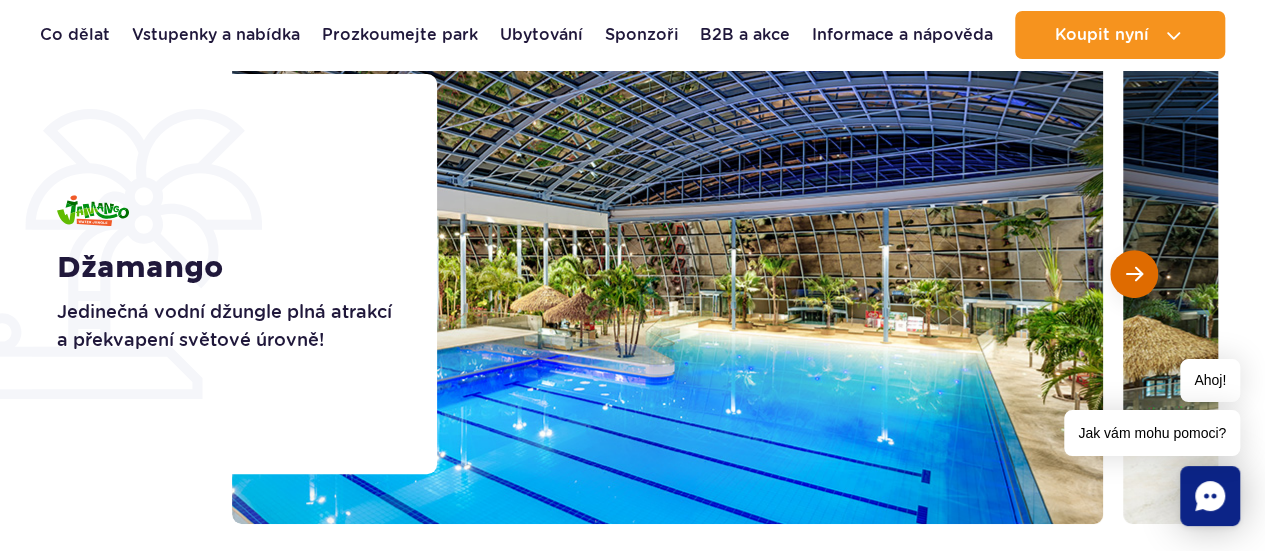 click at bounding box center [1134, 274] 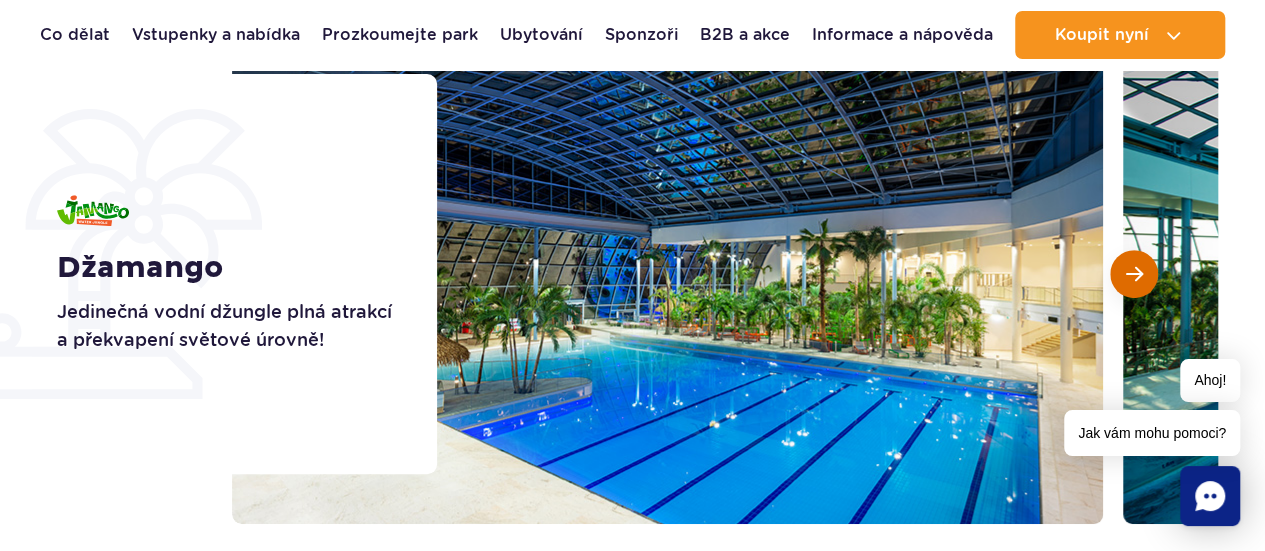 click at bounding box center (1134, 274) 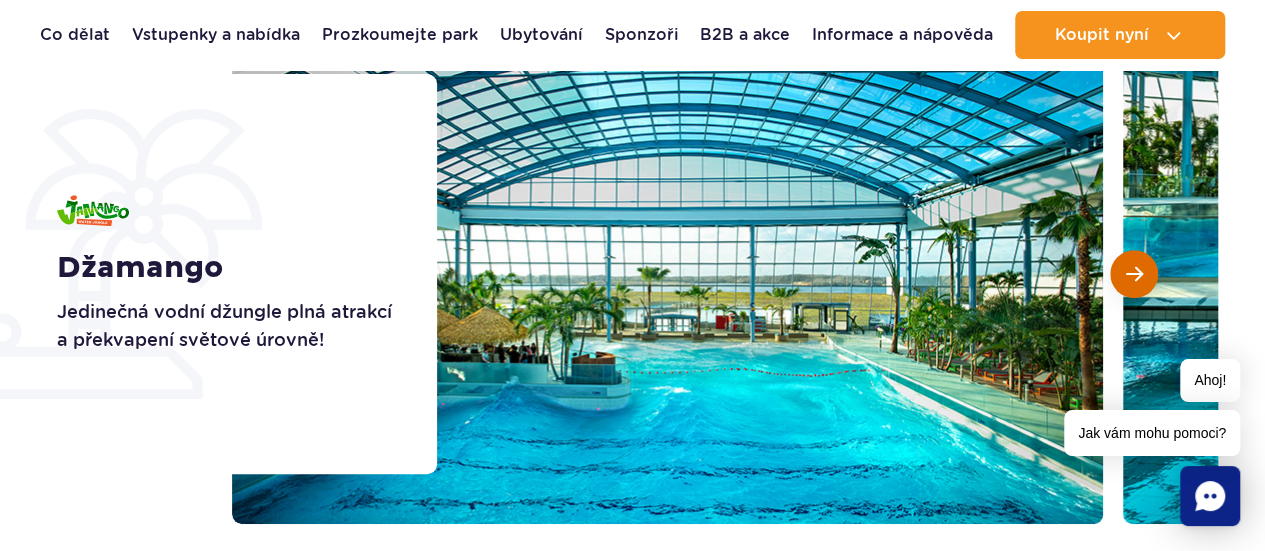 click at bounding box center [1134, 274] 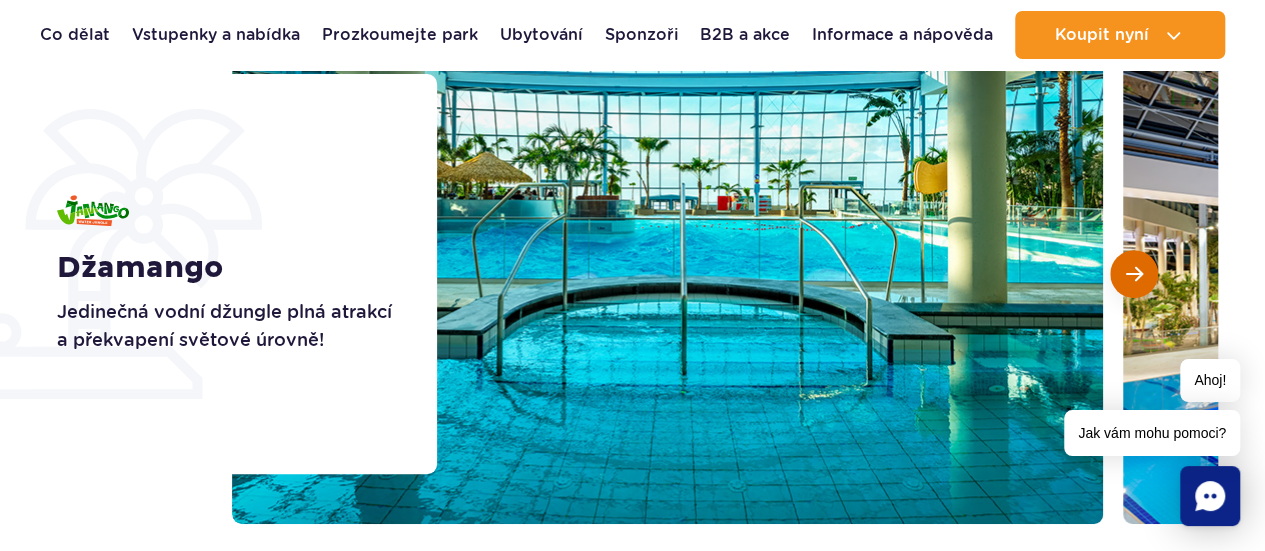 click at bounding box center [1134, 274] 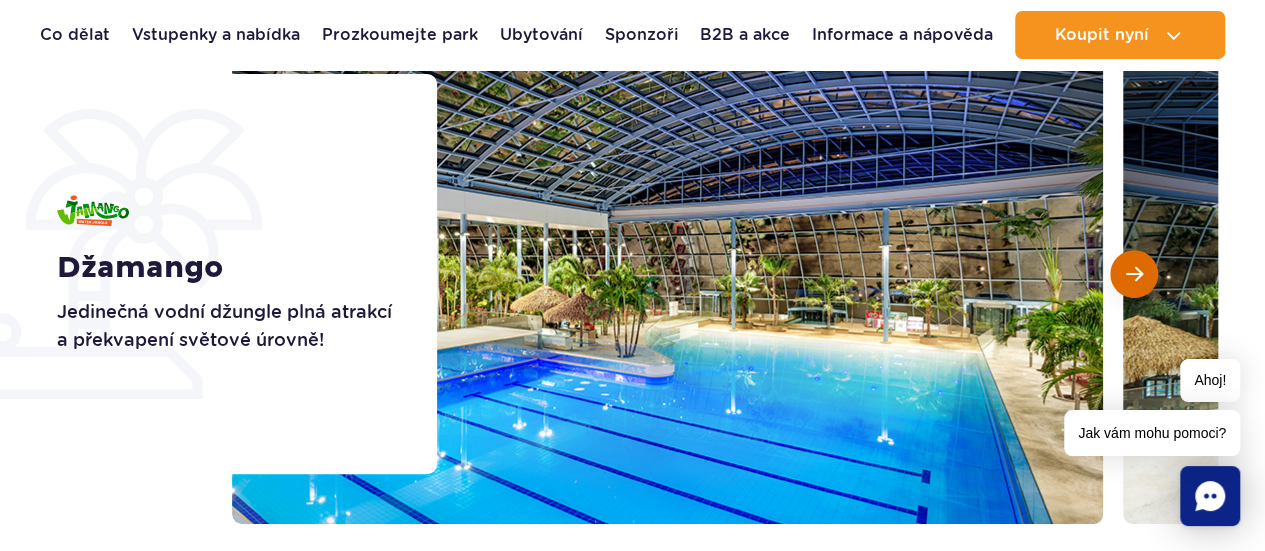 click at bounding box center (1134, 274) 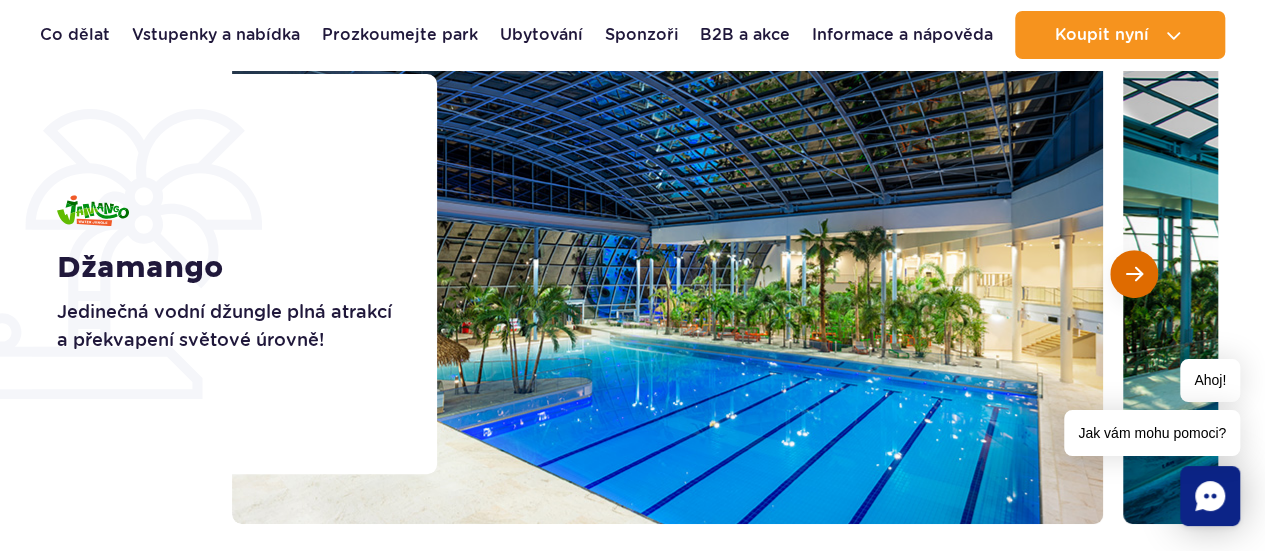 click at bounding box center (1134, 274) 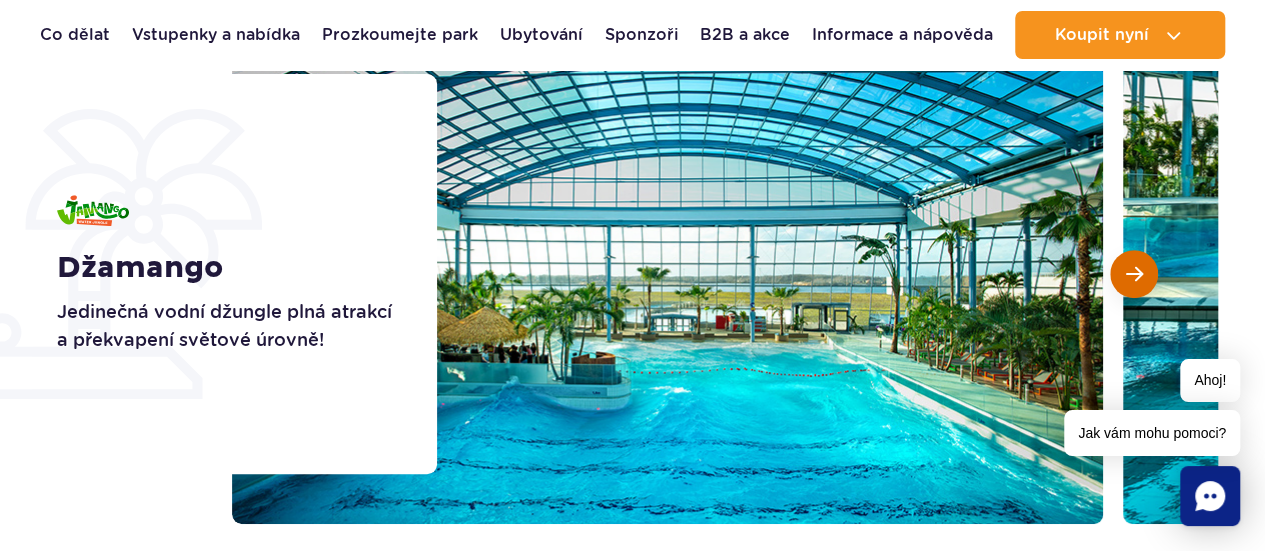 click at bounding box center (1134, 274) 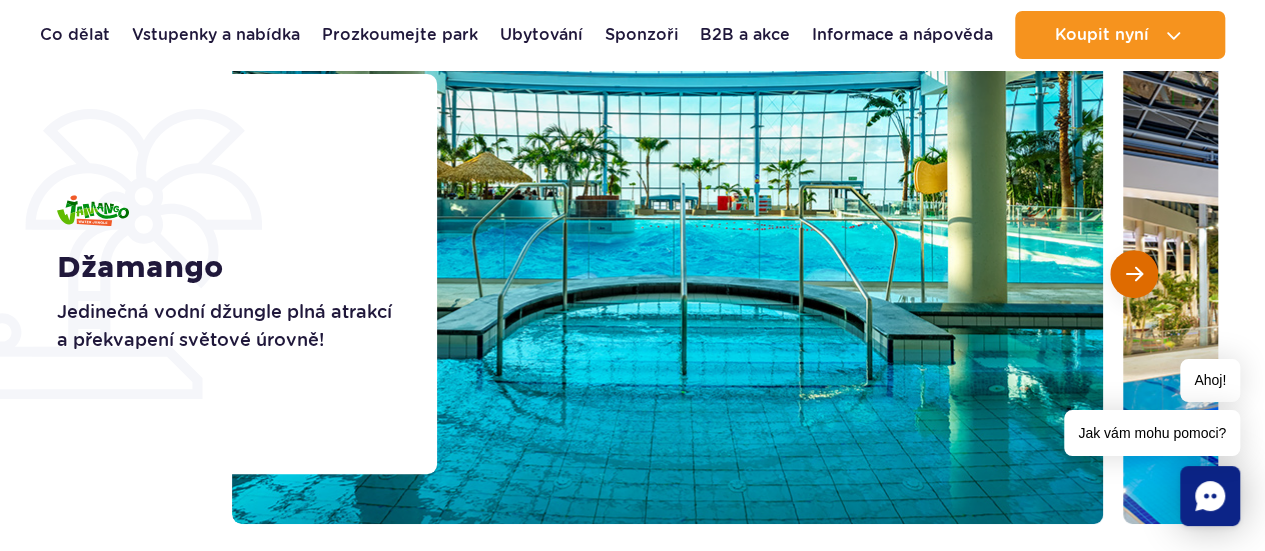 click at bounding box center (1134, 274) 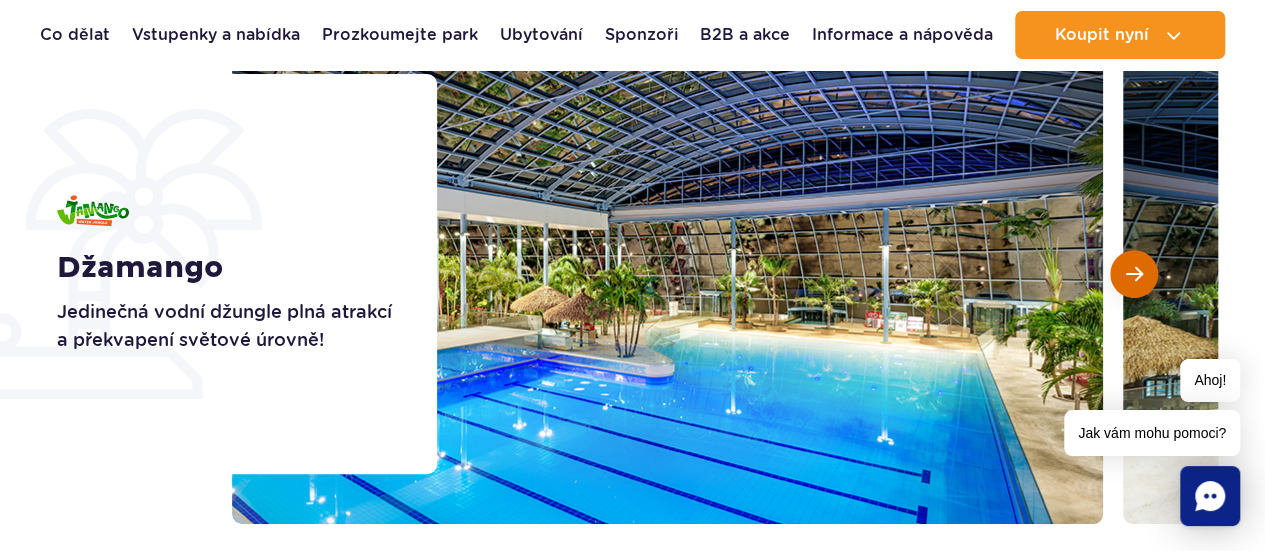 click at bounding box center (1134, 274) 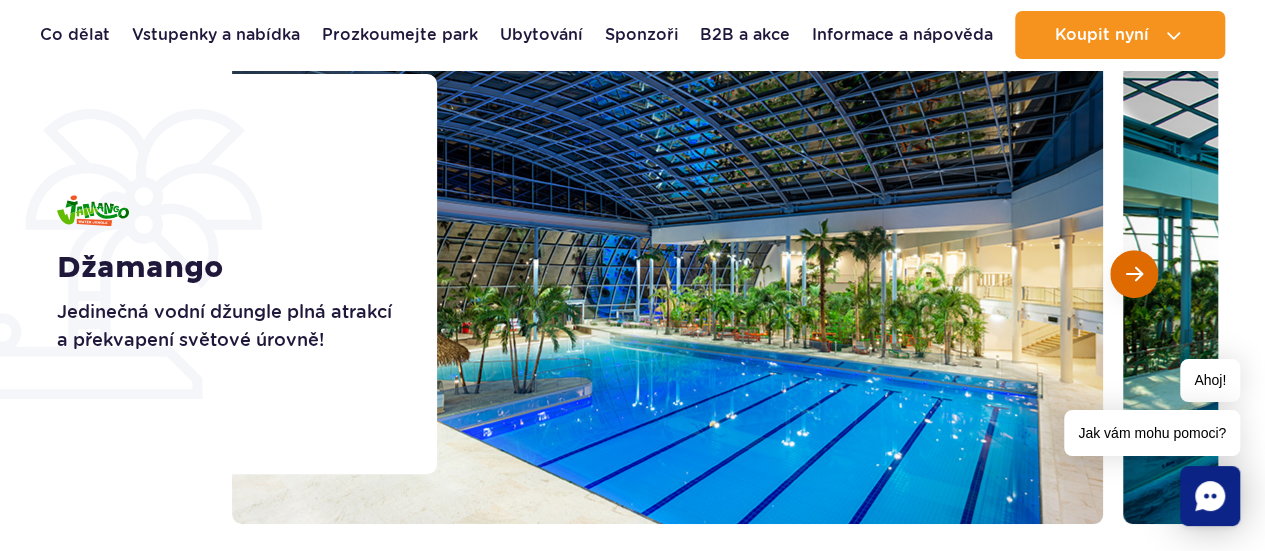 click at bounding box center [1134, 274] 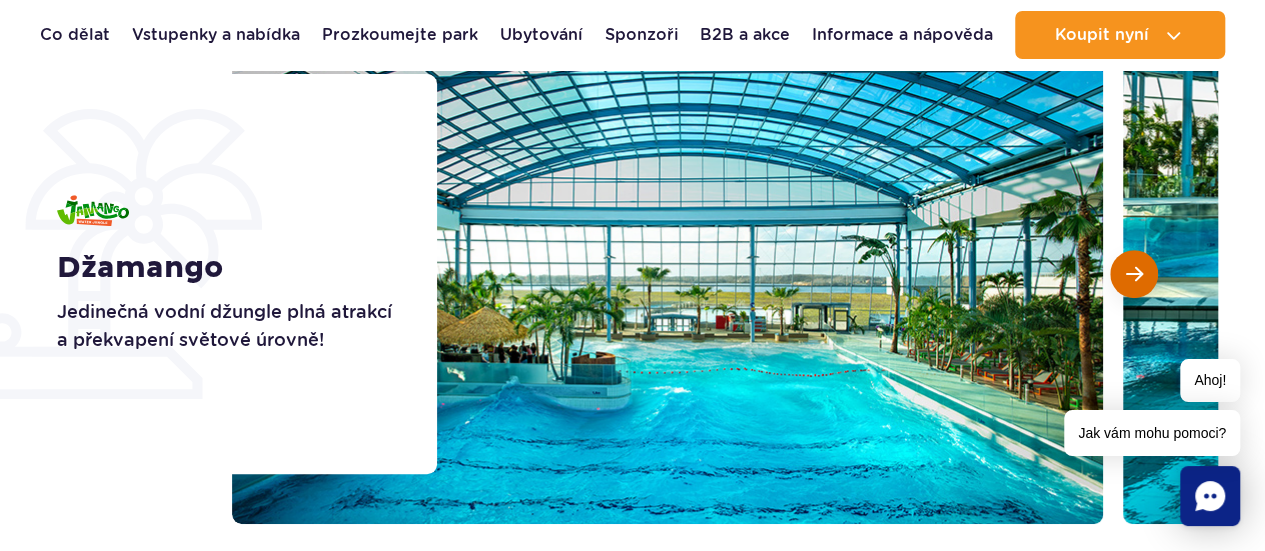 click at bounding box center (1134, 274) 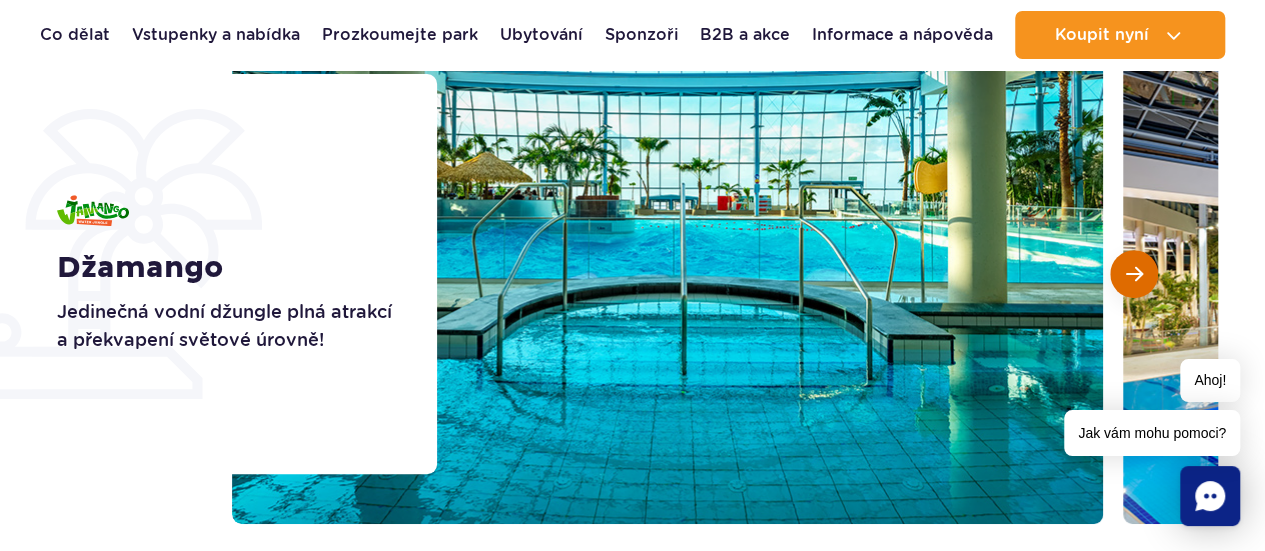 click at bounding box center [1134, 274] 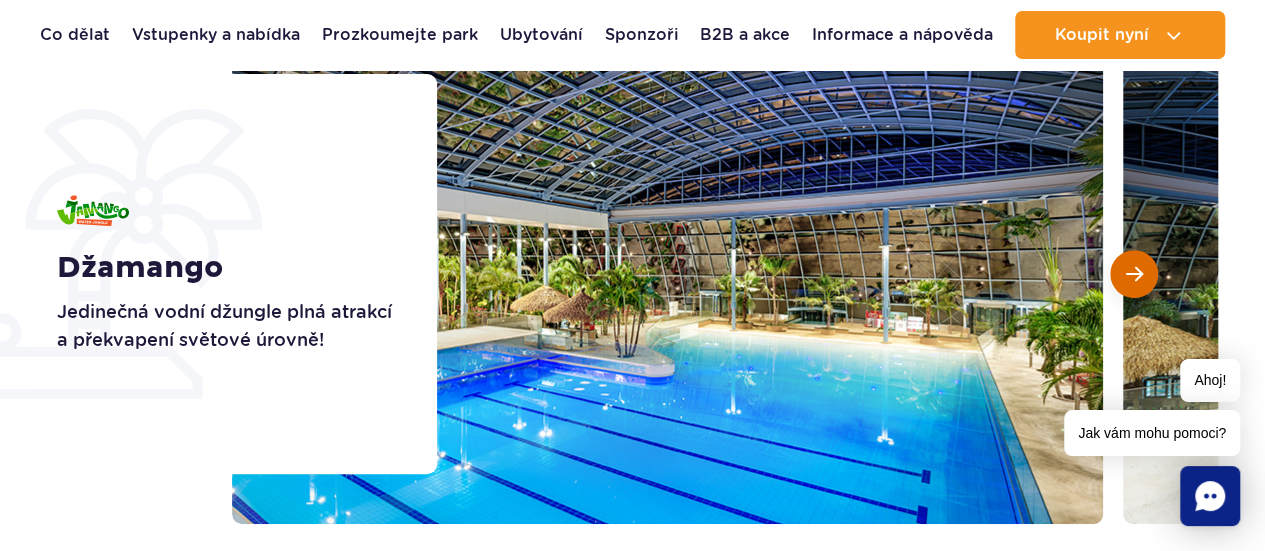 click at bounding box center [1134, 274] 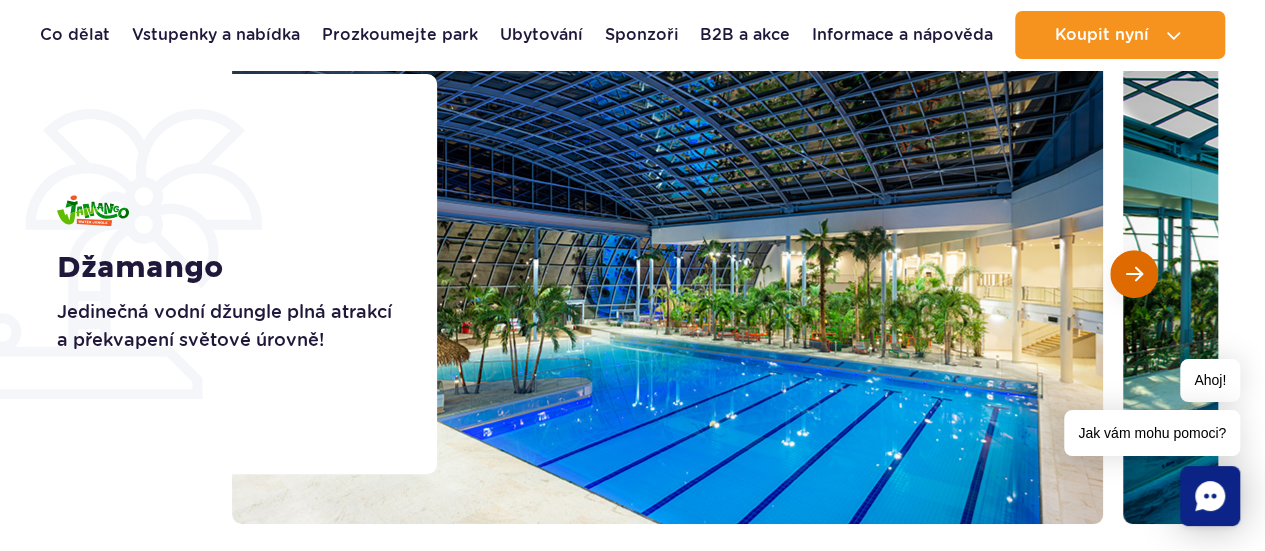 click at bounding box center (1134, 274) 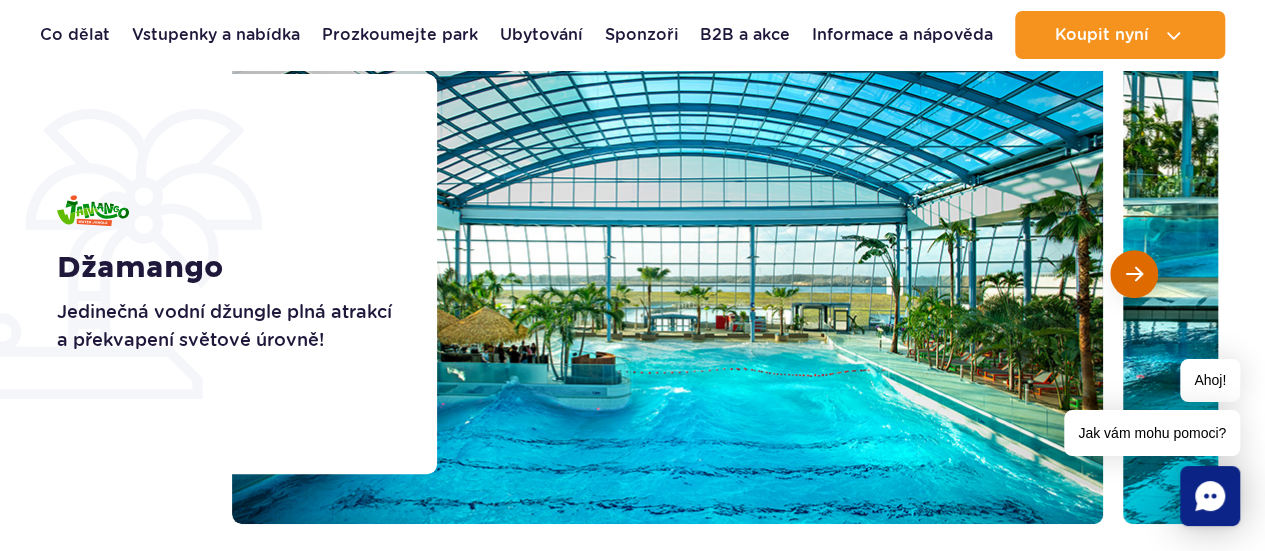 click at bounding box center (1134, 274) 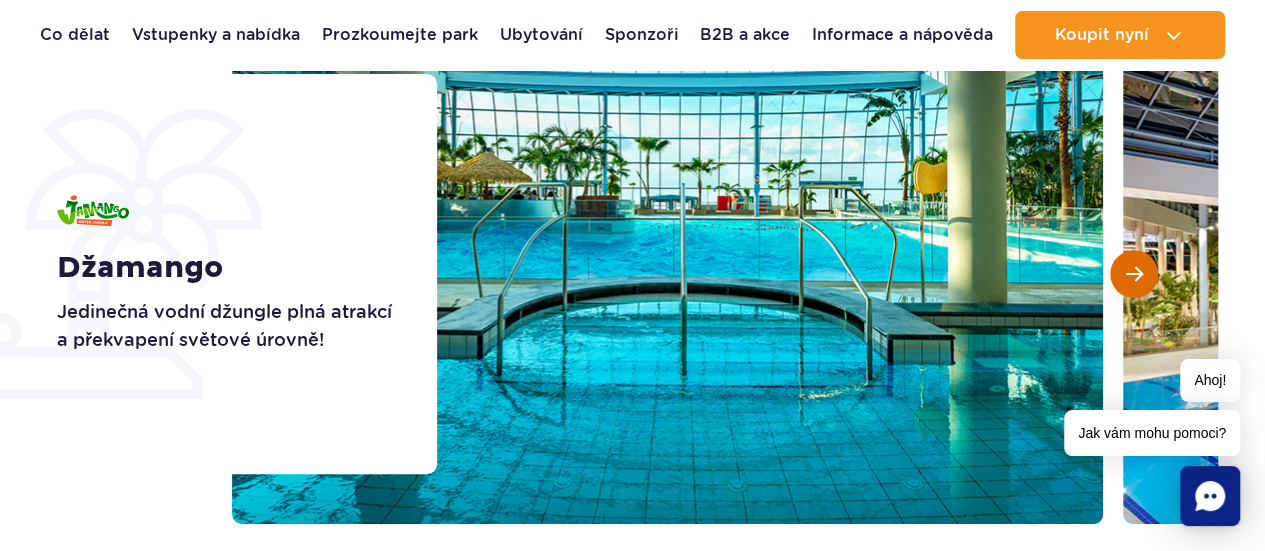 click at bounding box center [1134, 274] 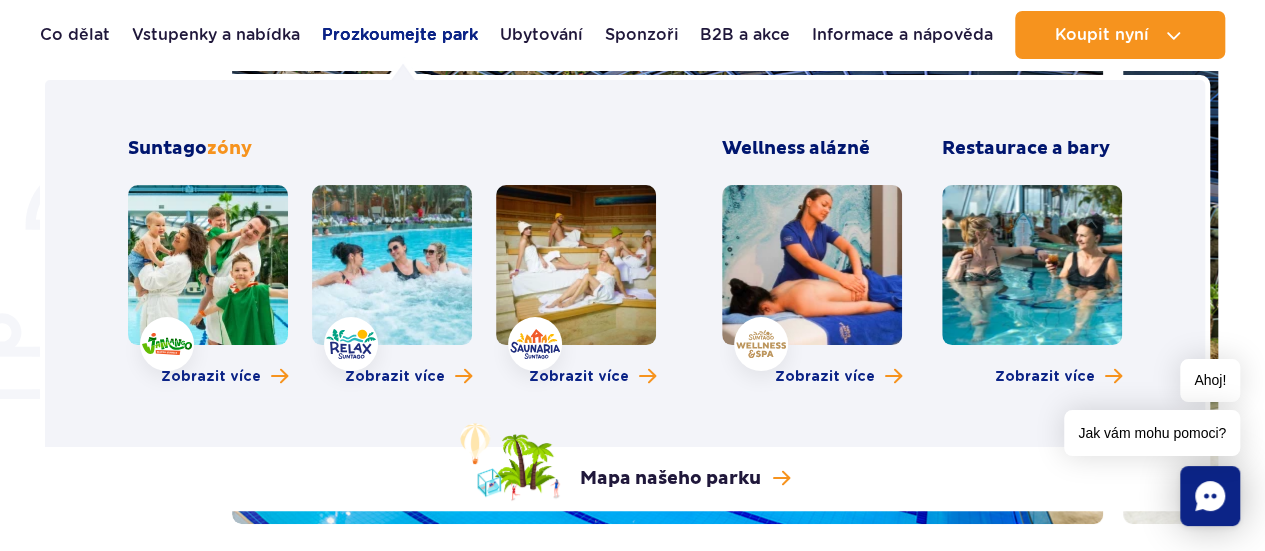 click on "Prozkoumejte park" at bounding box center (400, 34) 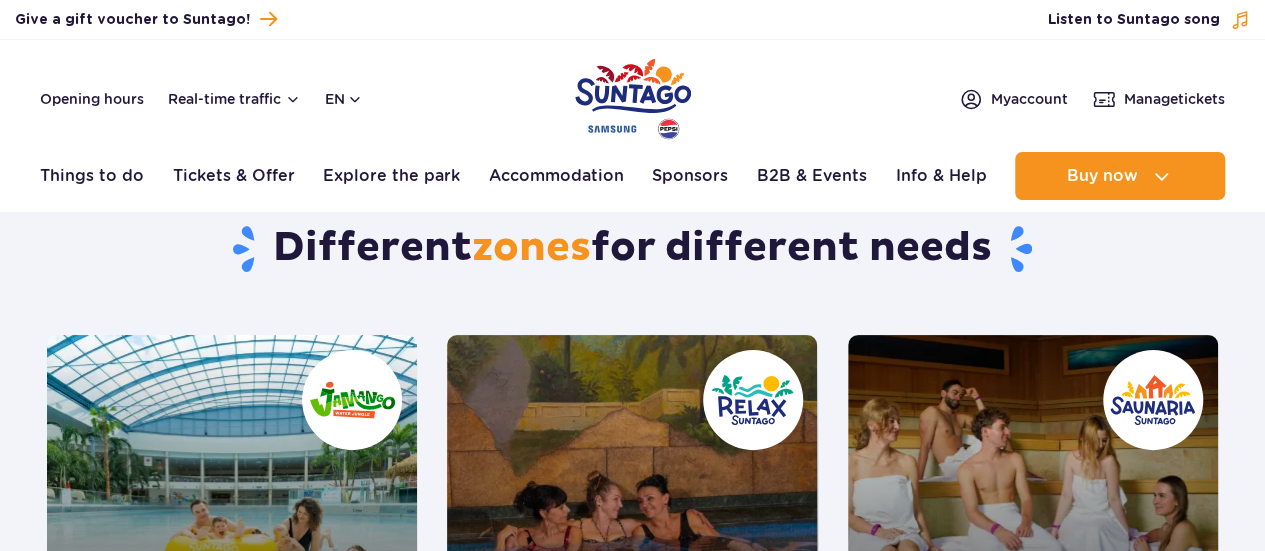 scroll, scrollTop: 0, scrollLeft: 0, axis: both 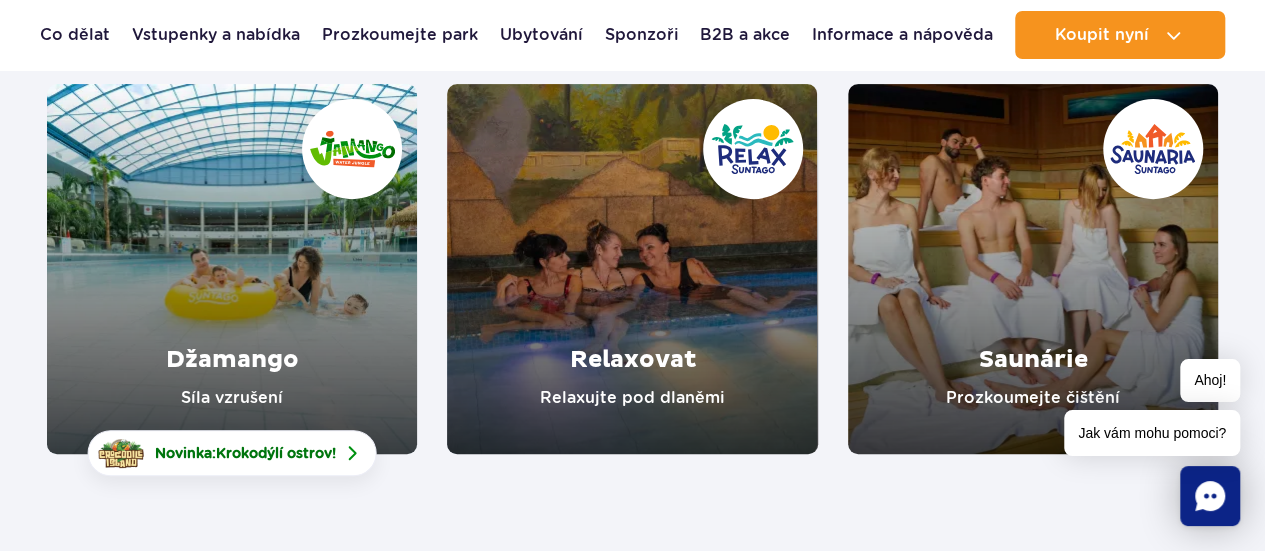 click at bounding box center (232, 269) 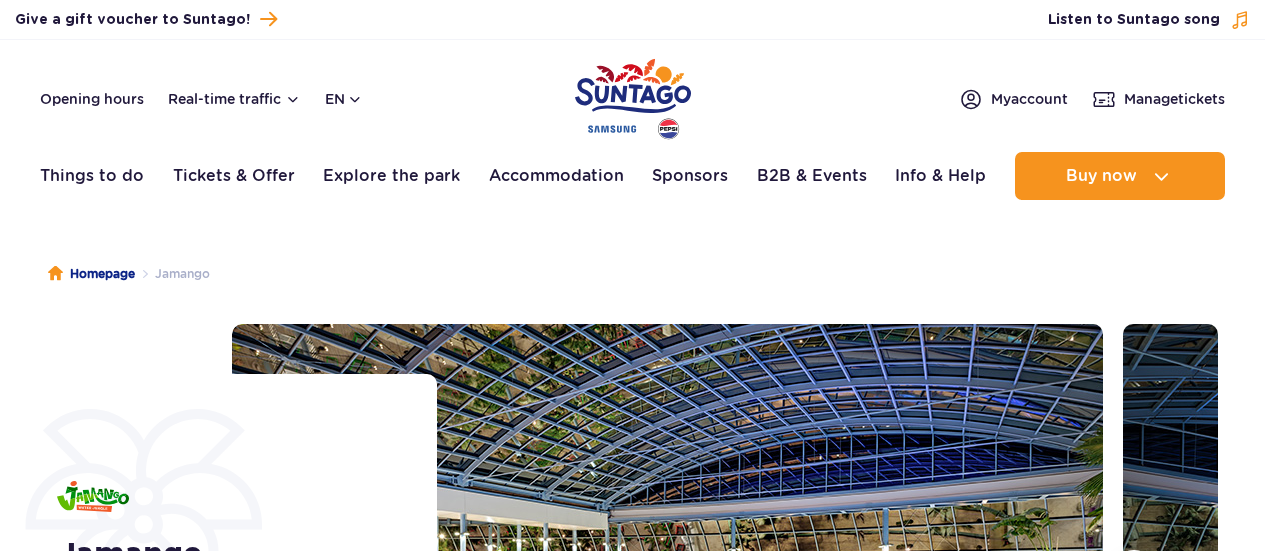 scroll, scrollTop: 0, scrollLeft: 0, axis: both 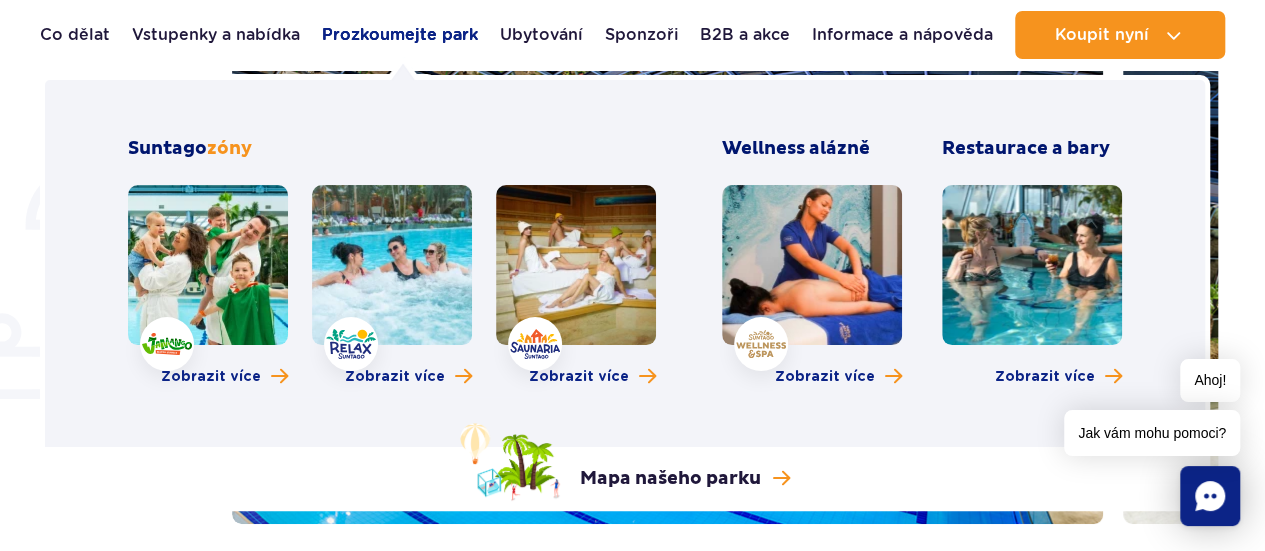 click on "Prozkoumejte park" at bounding box center (400, 35) 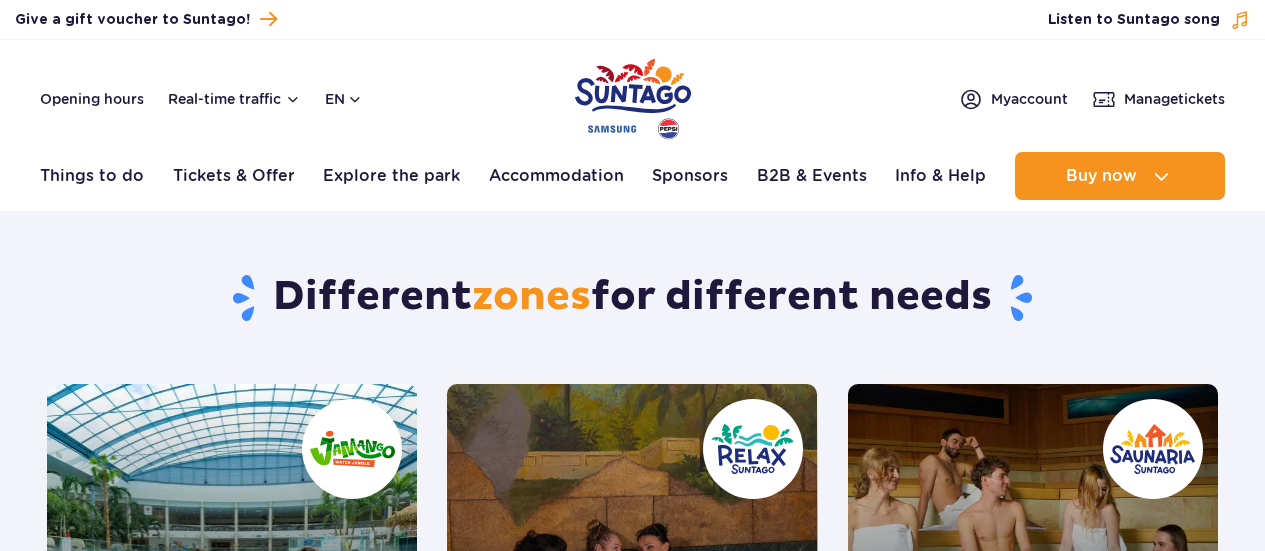 scroll, scrollTop: 0, scrollLeft: 0, axis: both 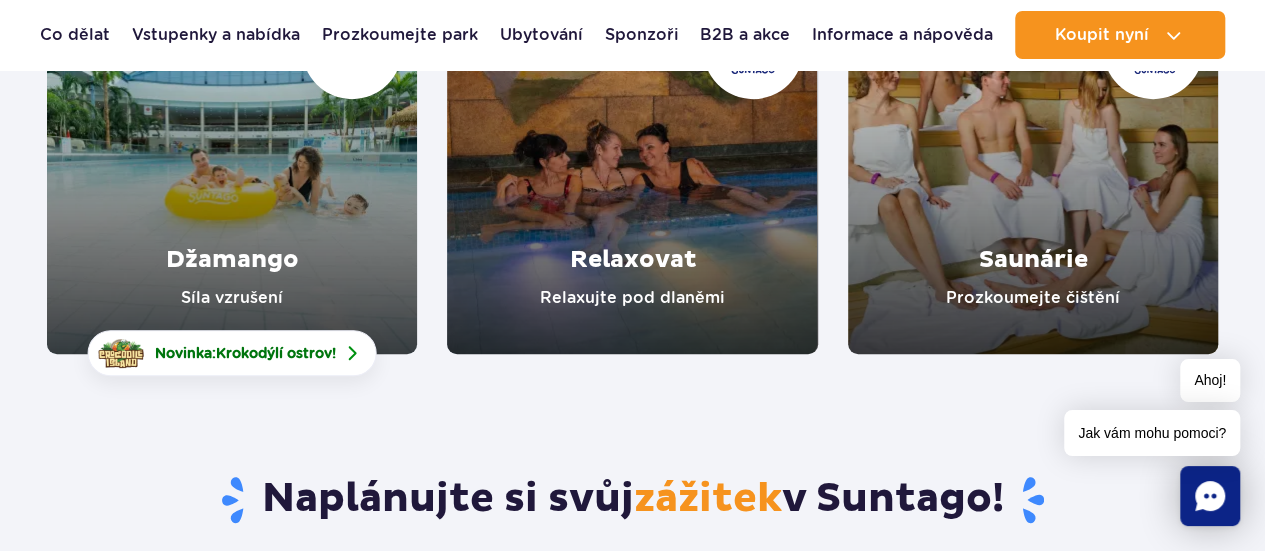 click at bounding box center [632, 169] 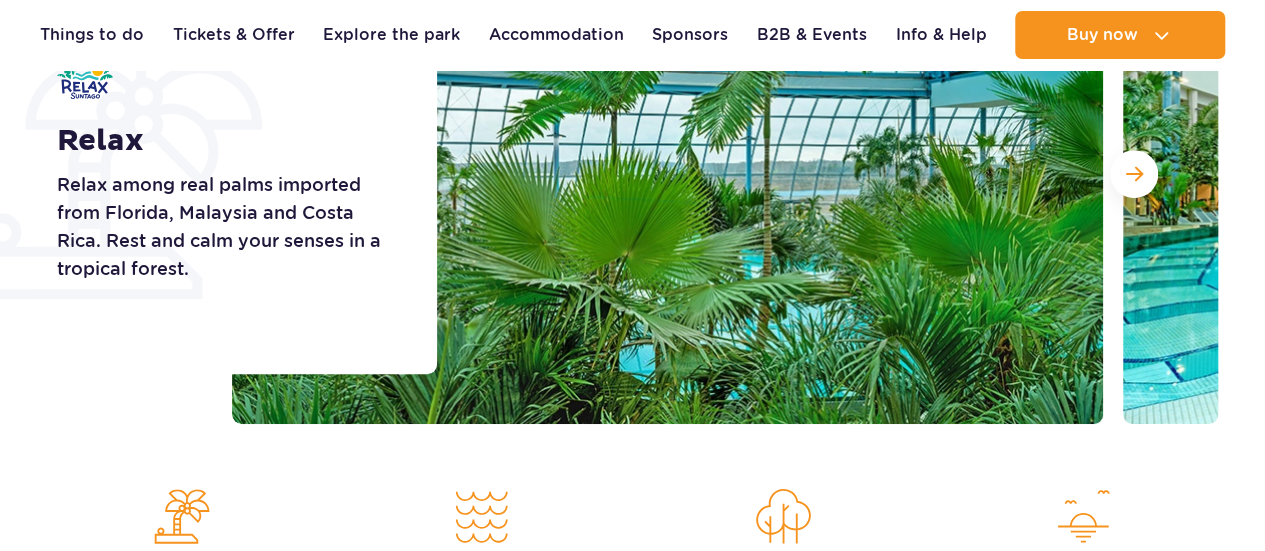 scroll, scrollTop: 400, scrollLeft: 0, axis: vertical 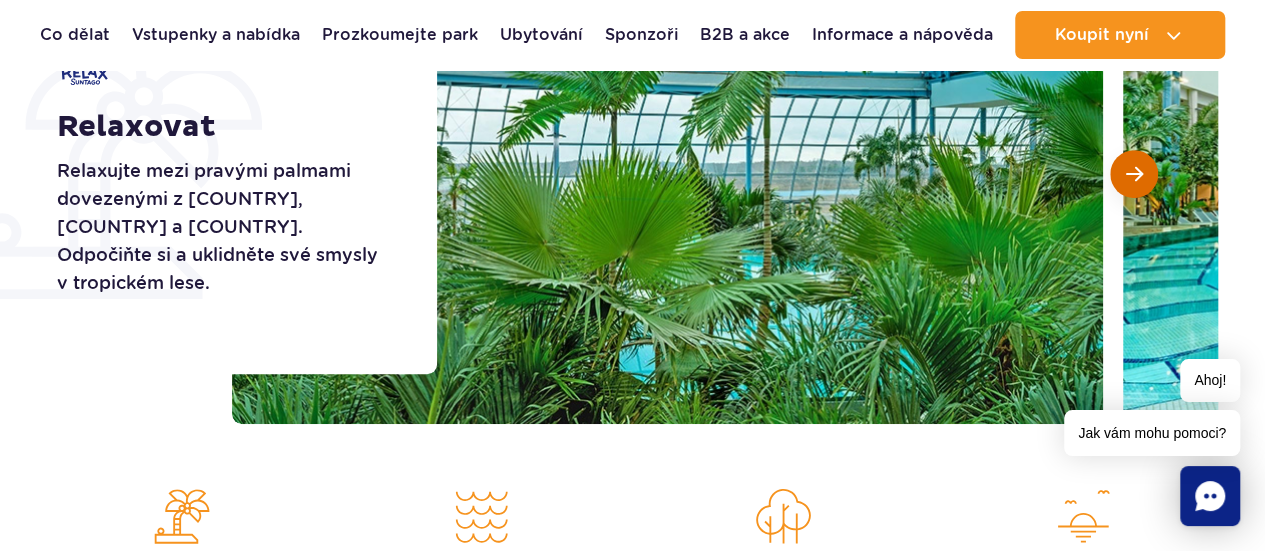click at bounding box center (1134, 174) 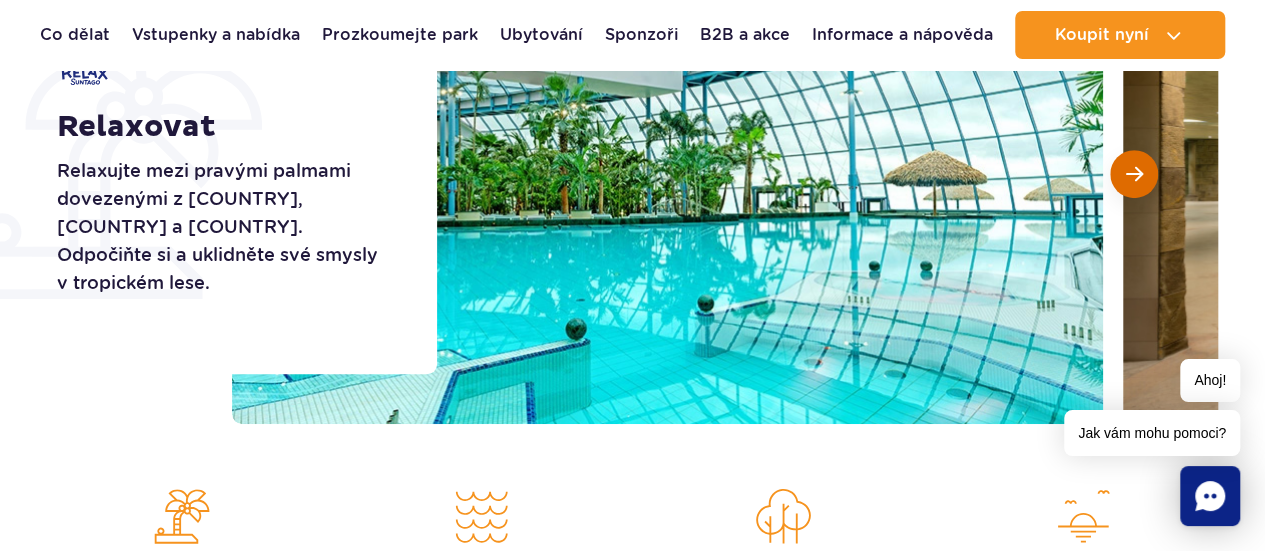 click at bounding box center (1134, 174) 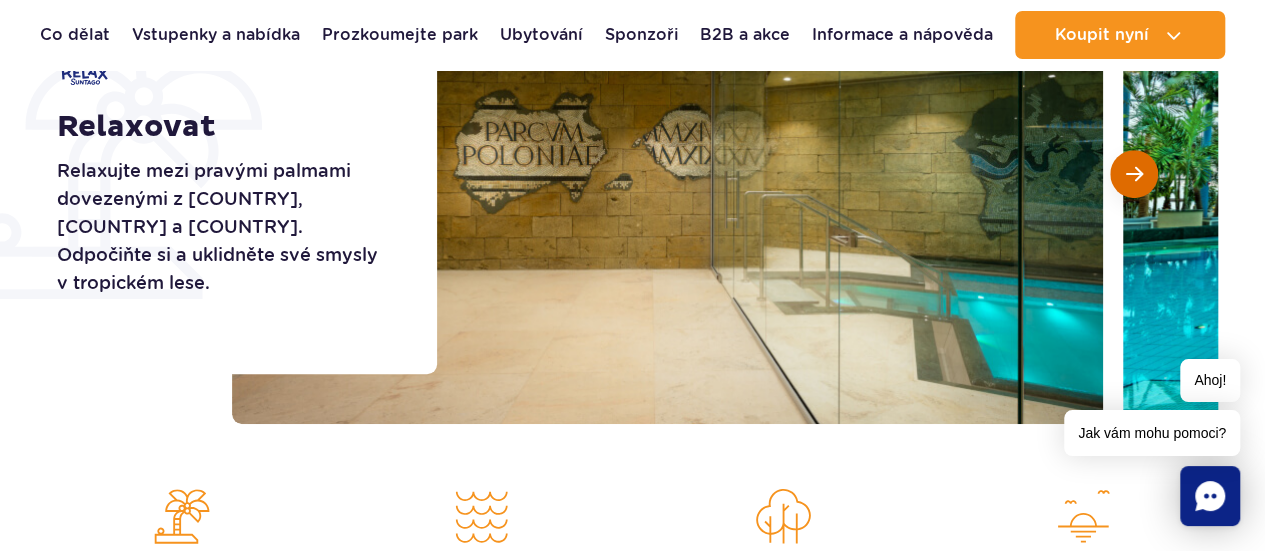 click at bounding box center [1134, 174] 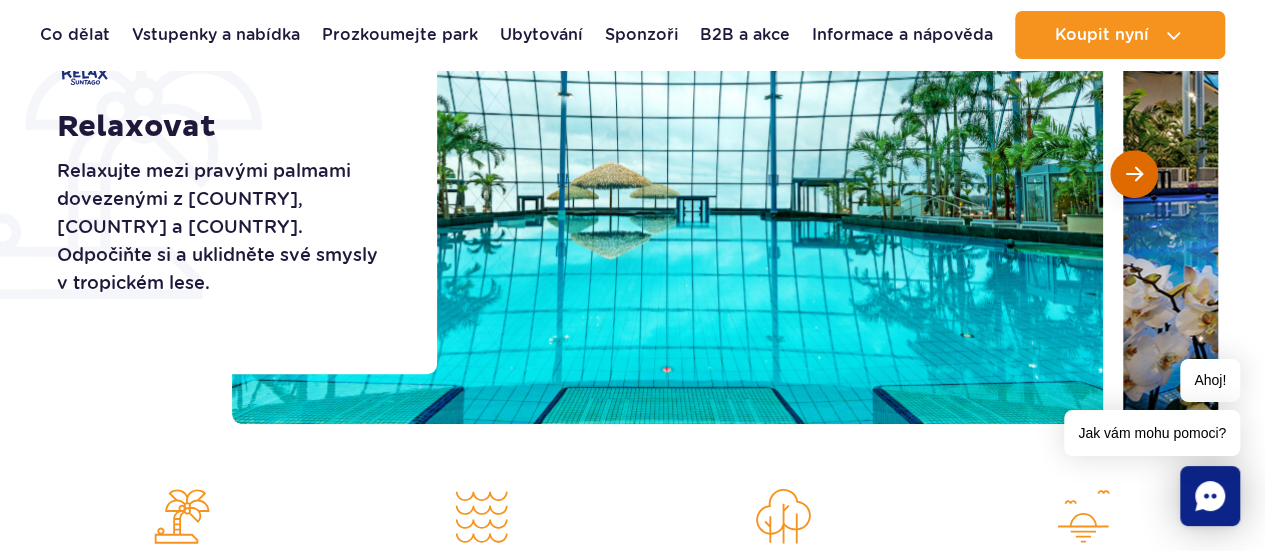 click at bounding box center (1134, 174) 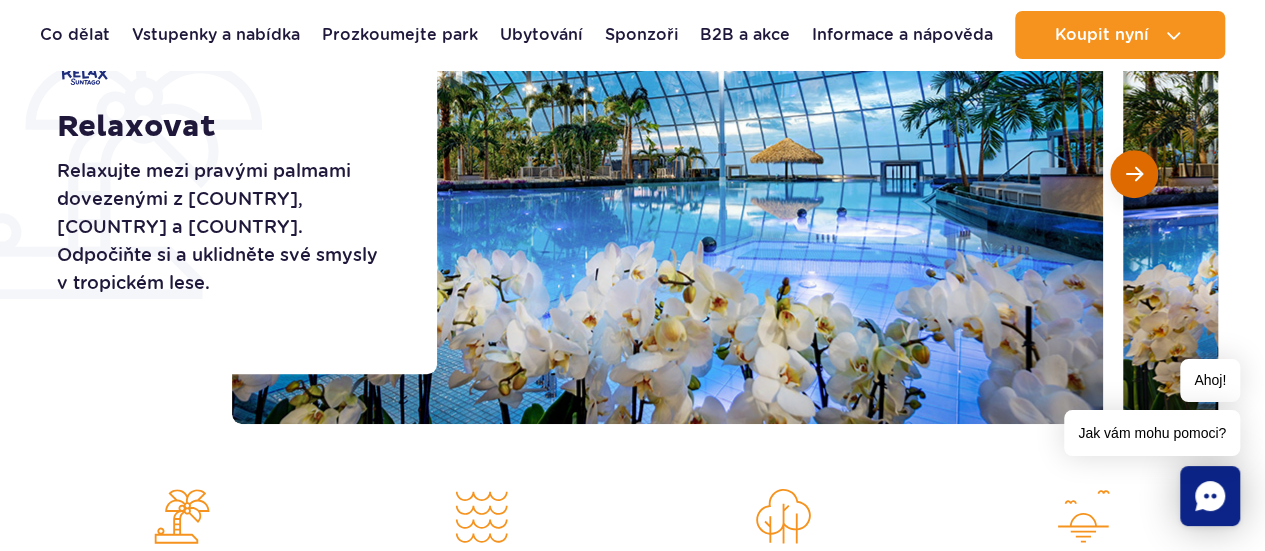click at bounding box center [1134, 174] 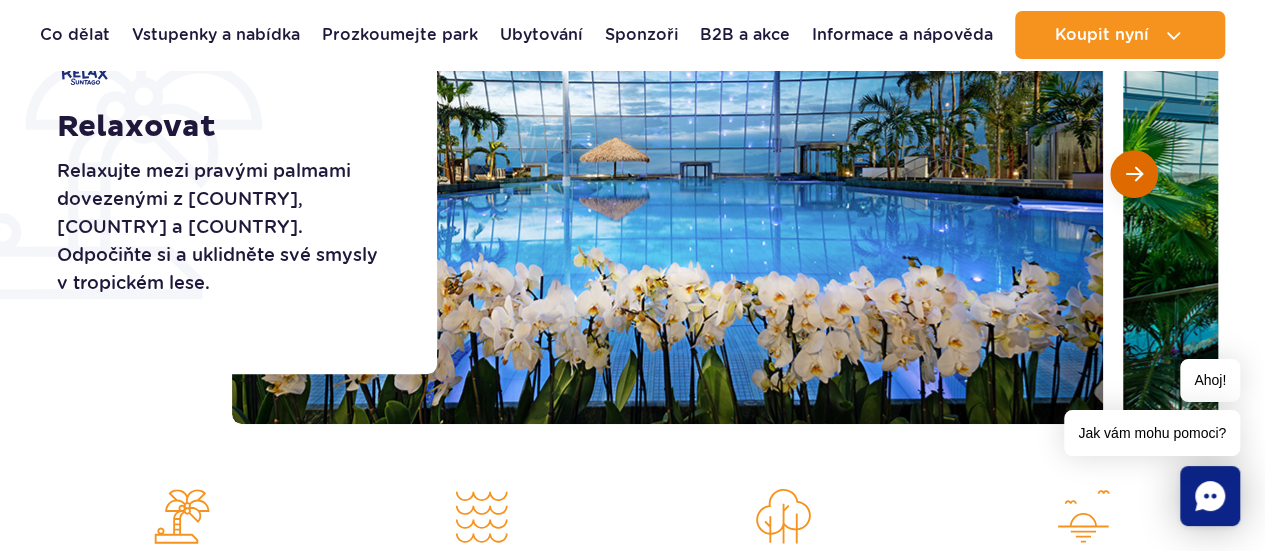 click at bounding box center (1134, 174) 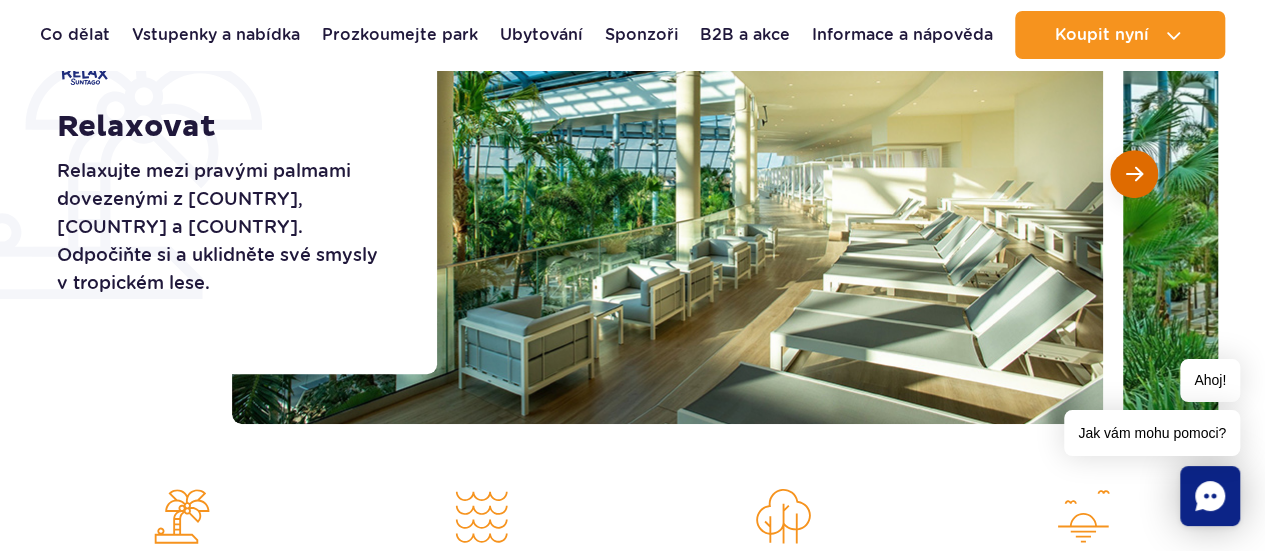 click at bounding box center (1134, 174) 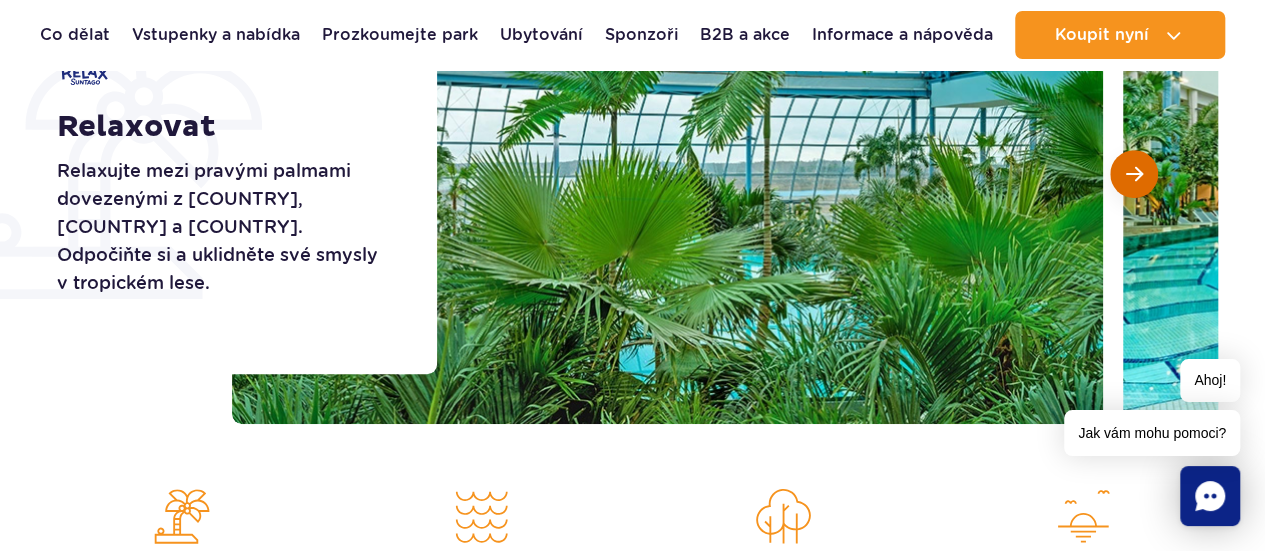 click at bounding box center [1134, 174] 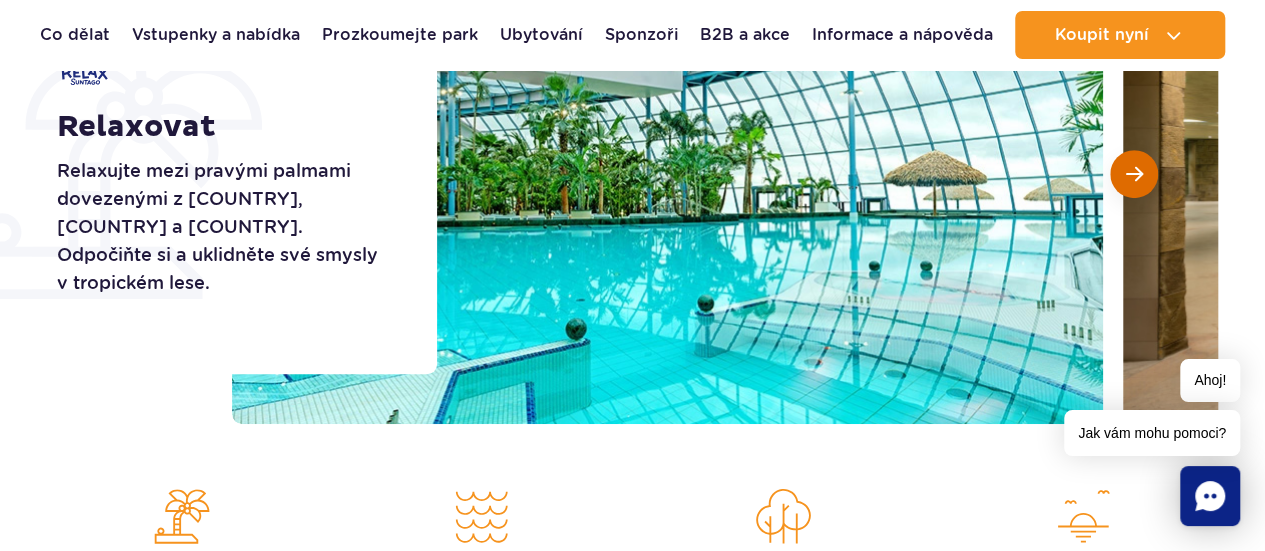 click at bounding box center (1134, 174) 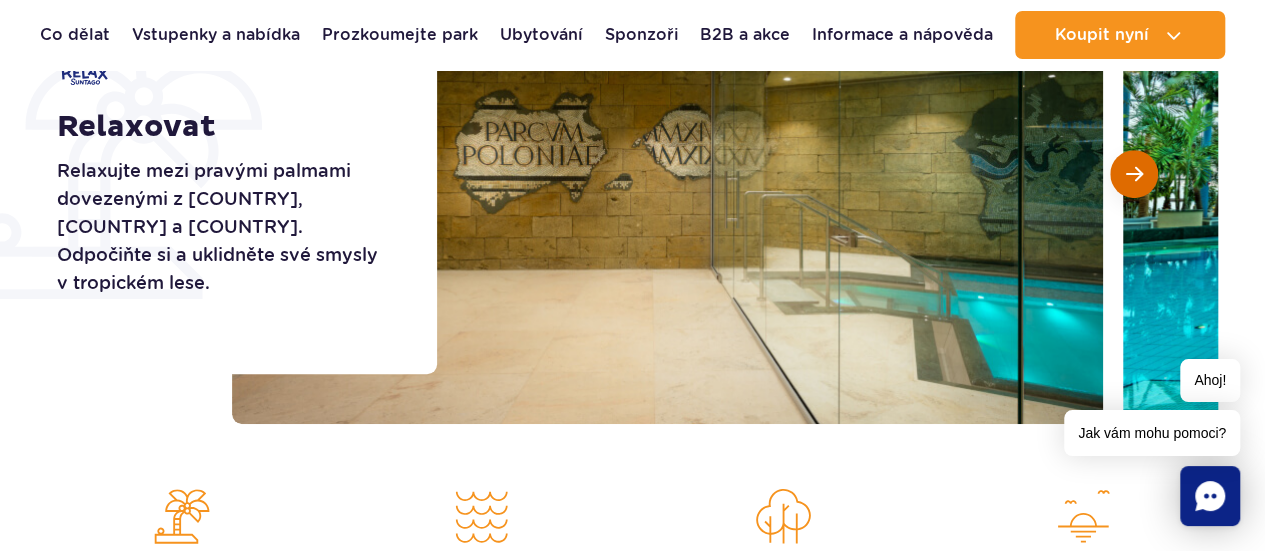 click at bounding box center [1134, 174] 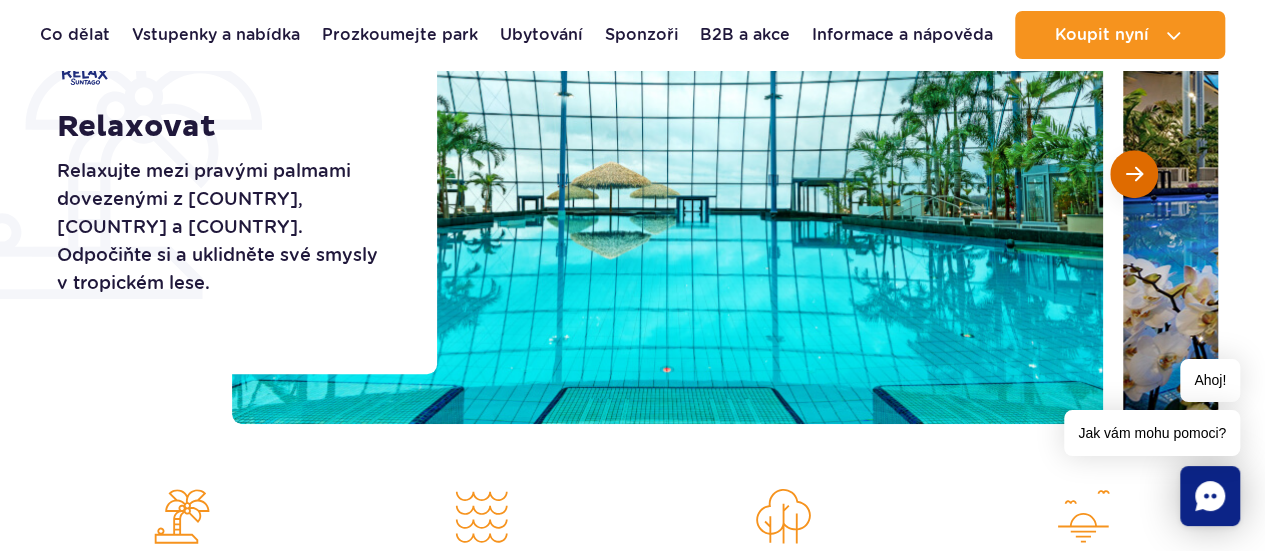 click at bounding box center [1134, 174] 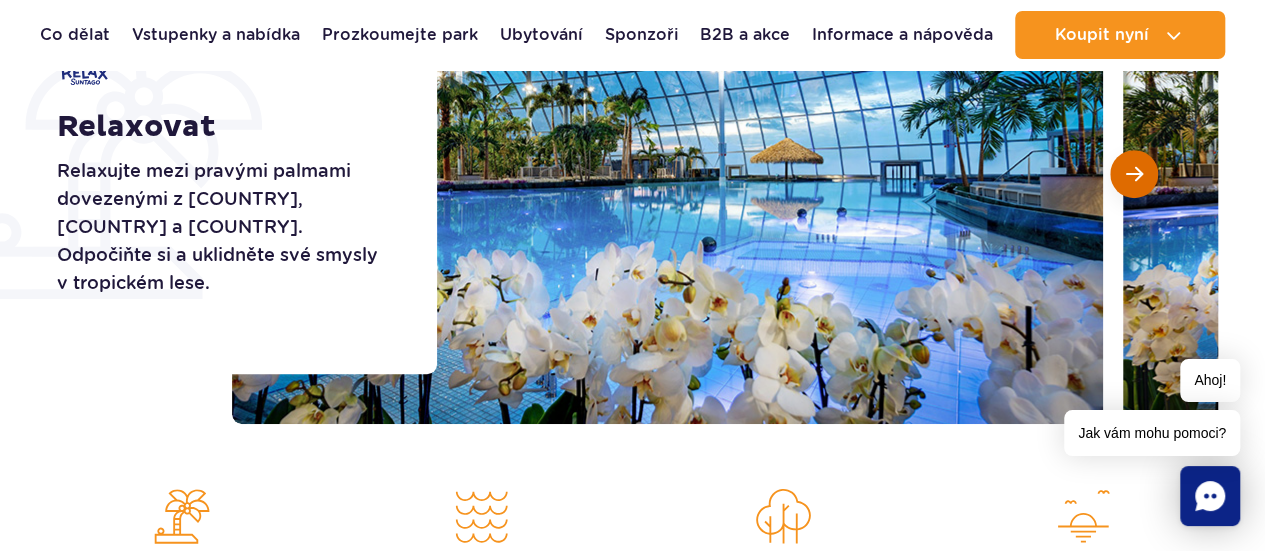 click at bounding box center [1134, 174] 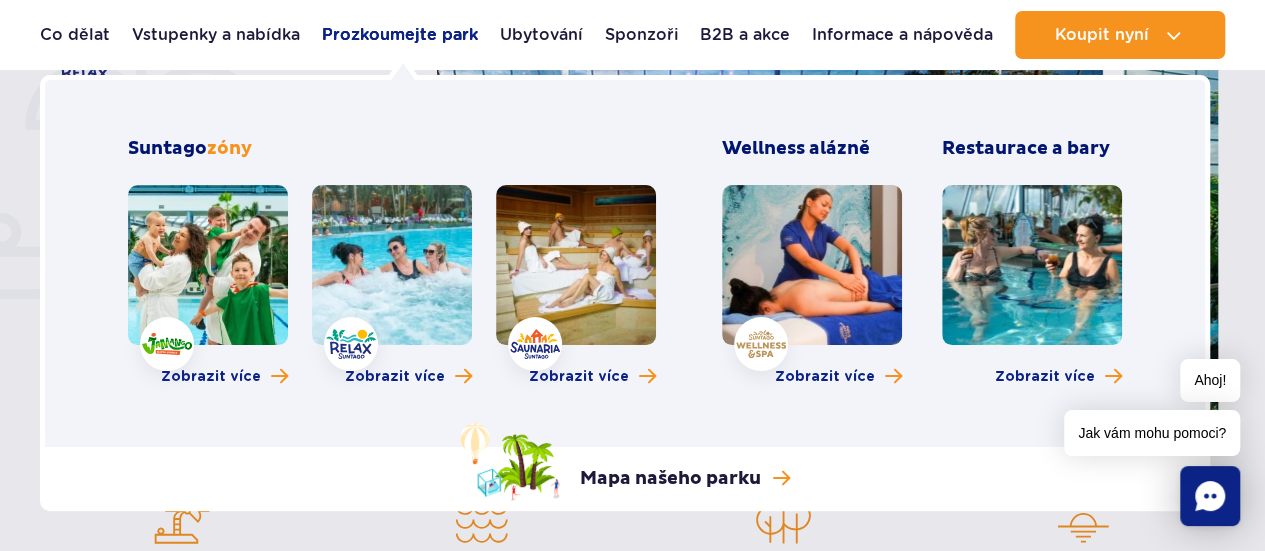 click on "Prozkoumejte park" at bounding box center (400, 34) 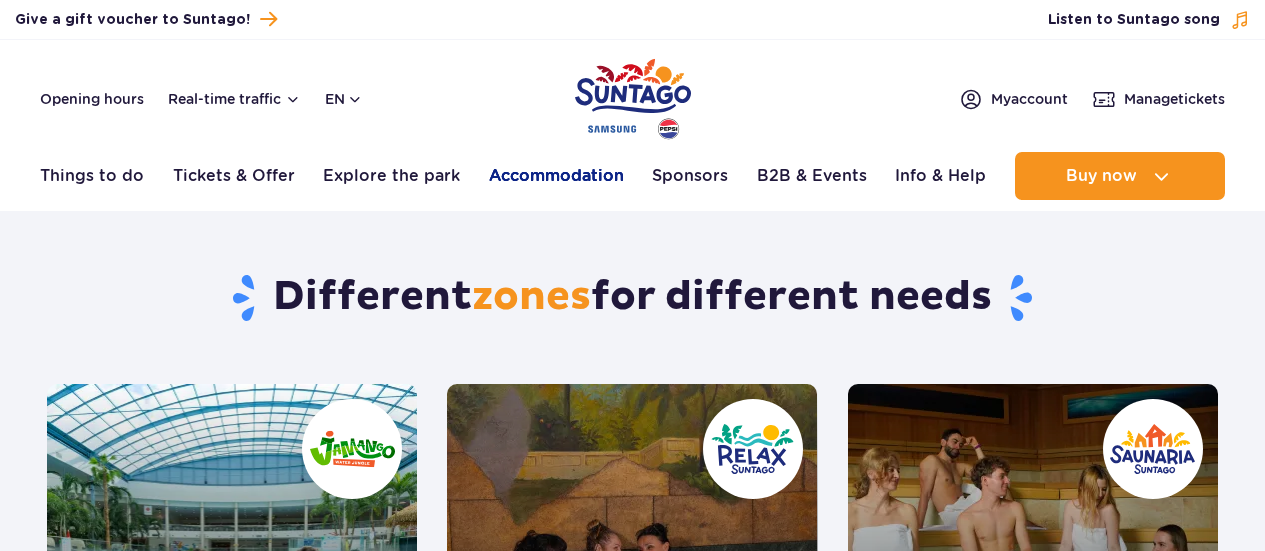 scroll, scrollTop: 0, scrollLeft: 0, axis: both 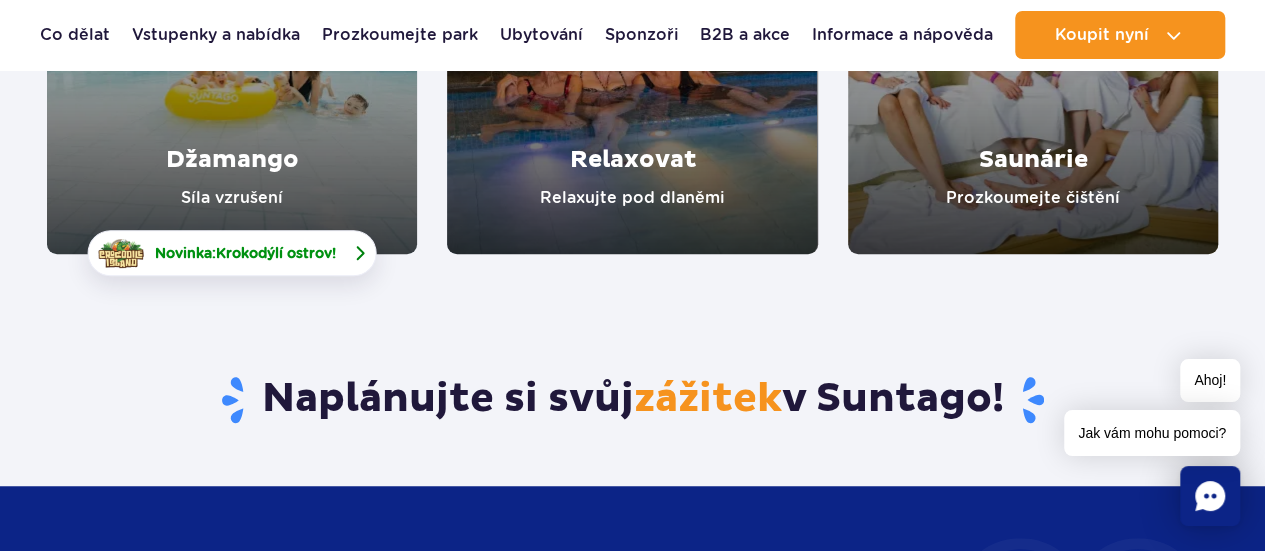 click on "Krokodýlí ostrov" at bounding box center [274, 253] 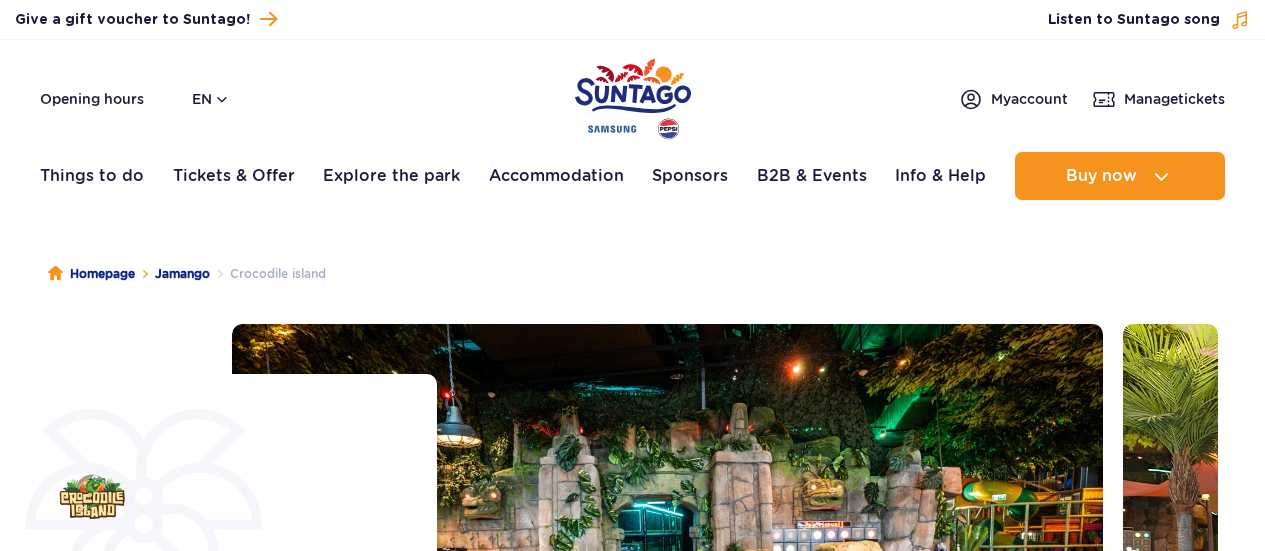 scroll, scrollTop: 0, scrollLeft: 0, axis: both 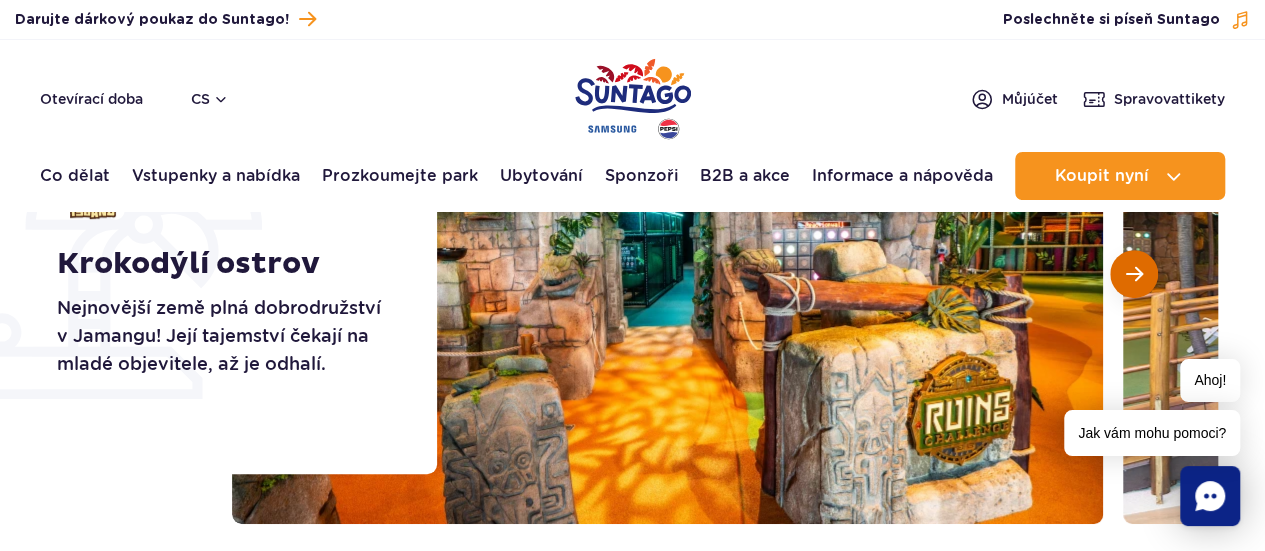 click at bounding box center [1134, 274] 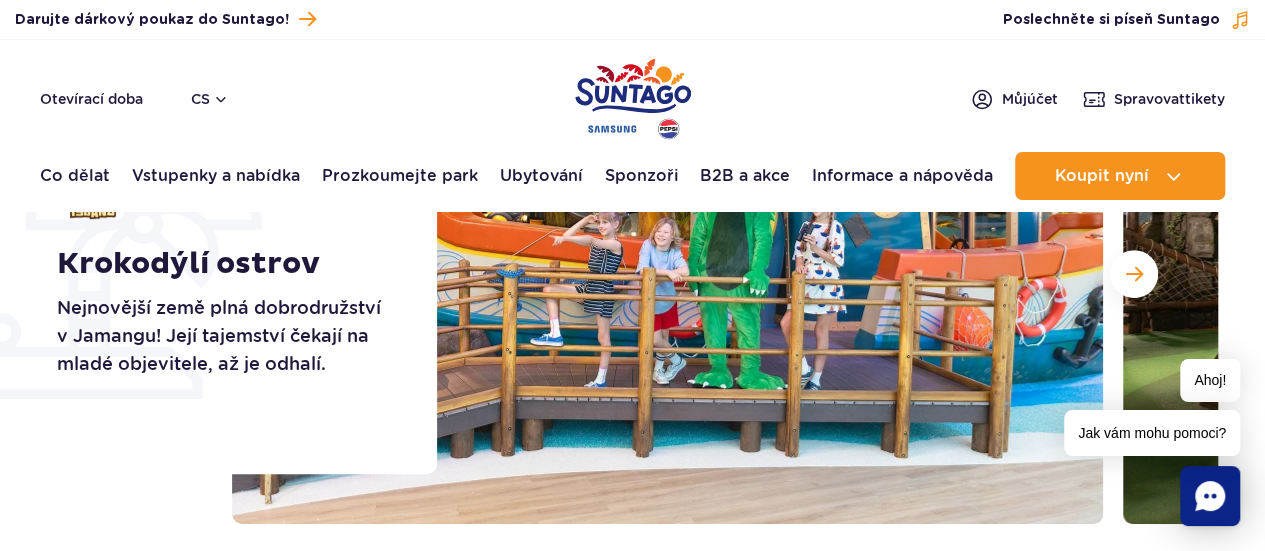 scroll, scrollTop: 200, scrollLeft: 0, axis: vertical 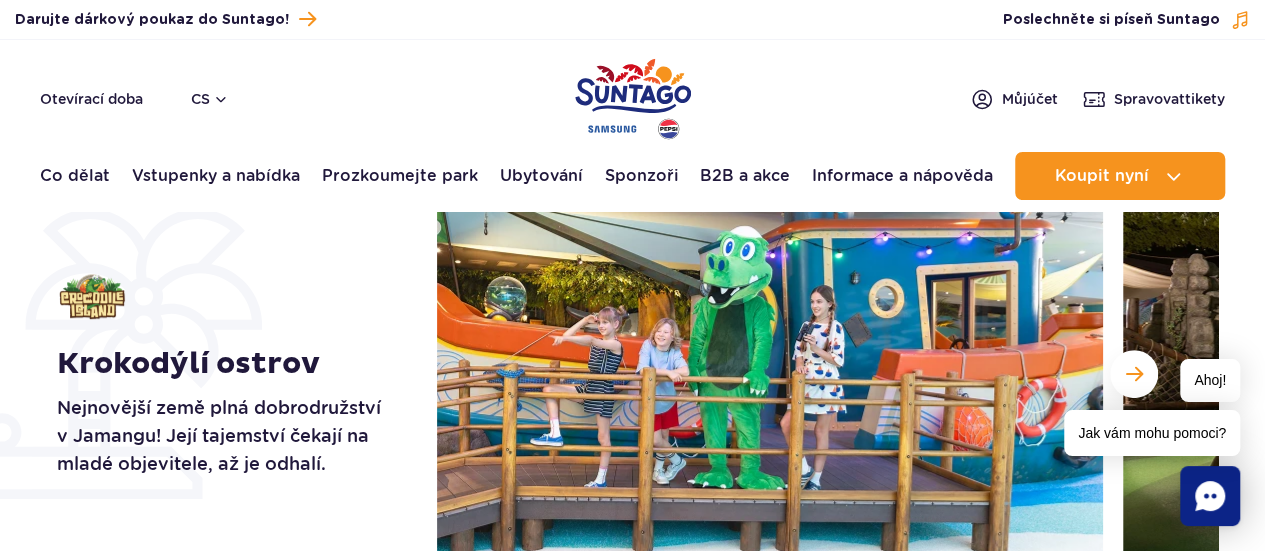 click on "Ahoj! Jak vám mohu pomoci?" at bounding box center [1152, 407] 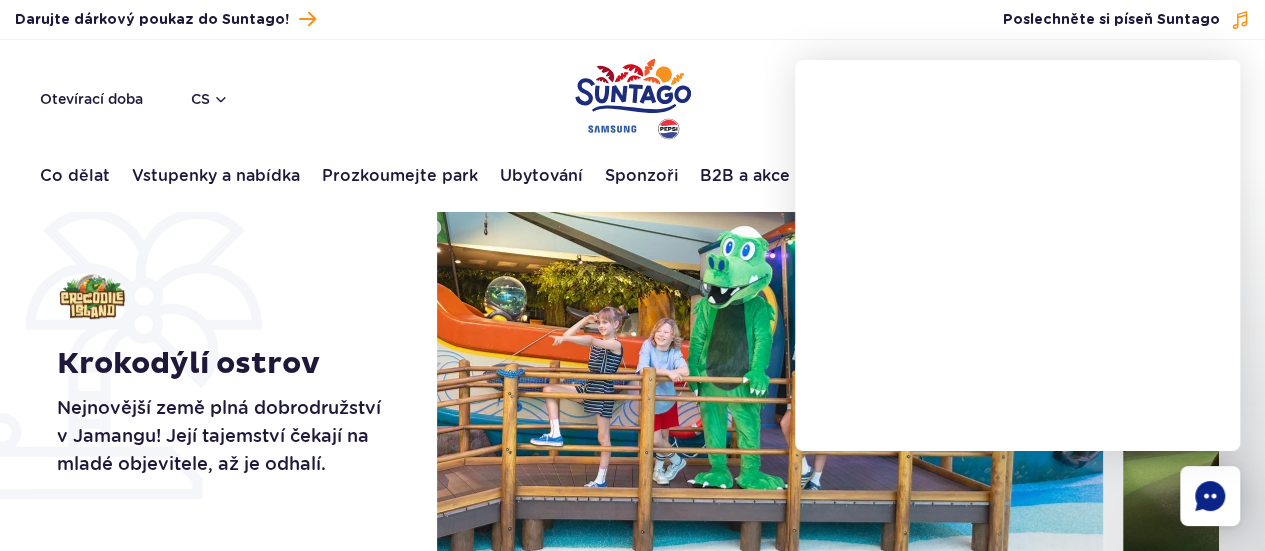 click on "Otevírací doba
cs
PL
EN
Bezdrátové připojení
Můj  účet
Spravovat  tikety
Doprava v reálném čase
Co dělat
Snímky
Astra
Duha" at bounding box center (632, 125) 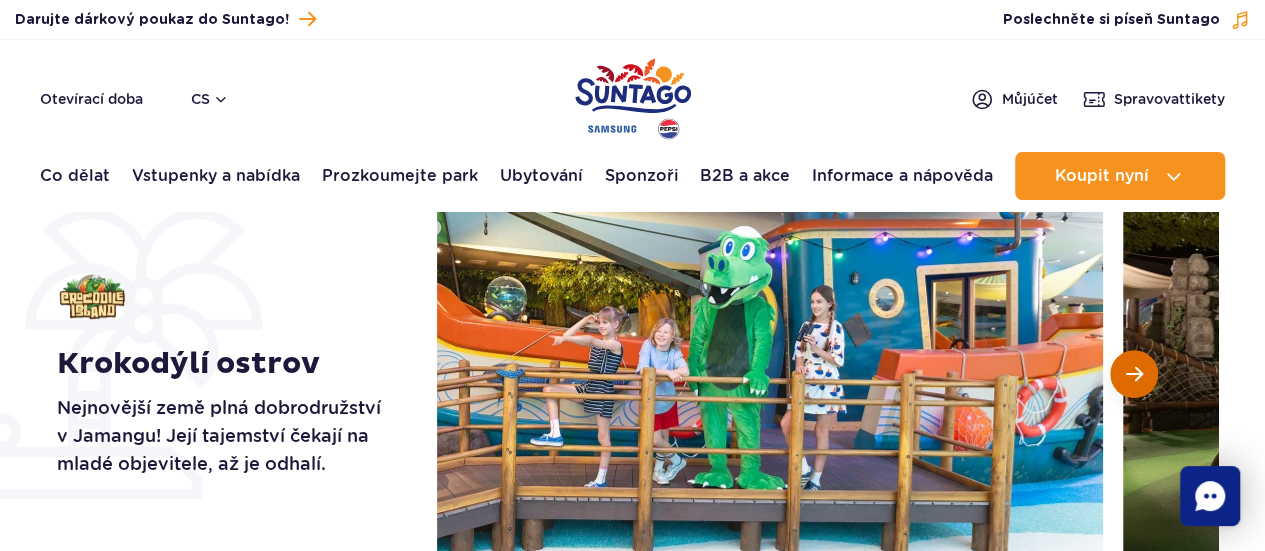 click at bounding box center [1134, 374] 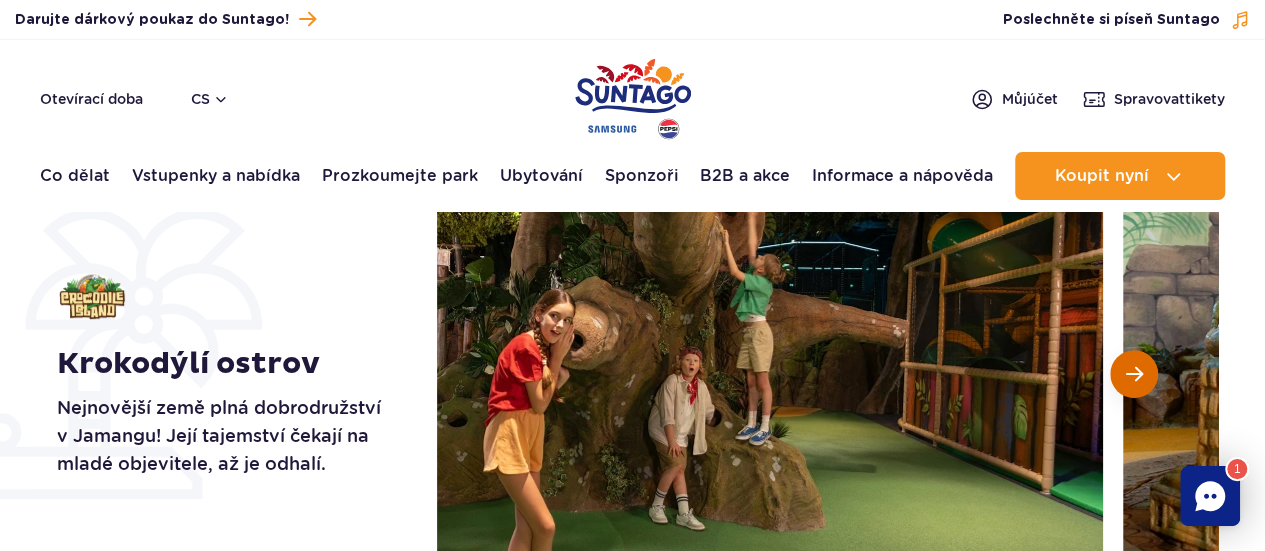 click at bounding box center [1134, 374] 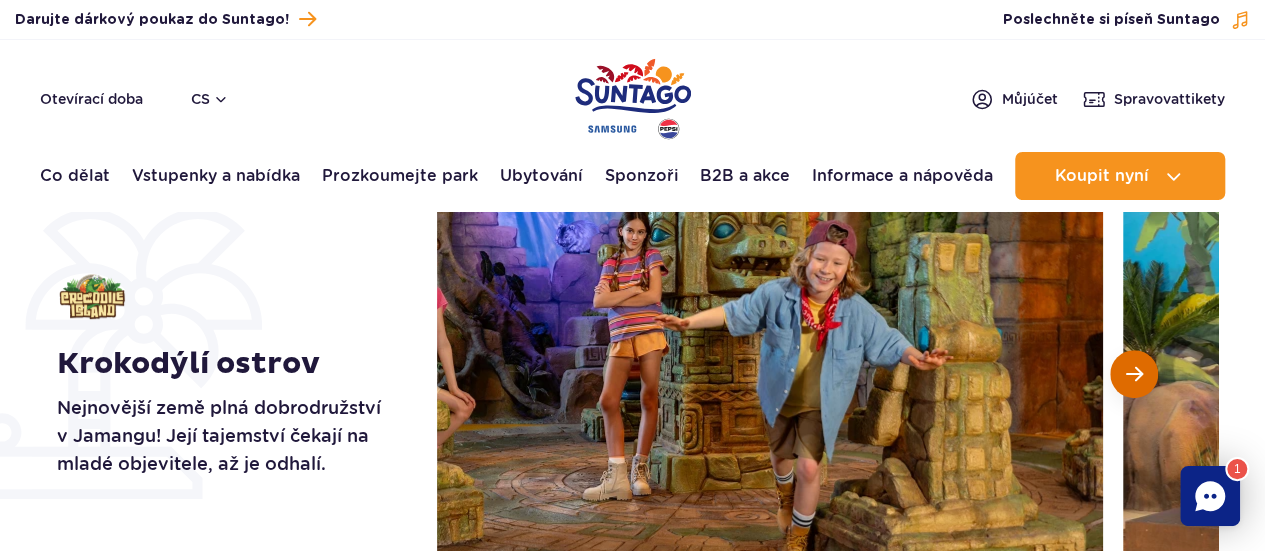 click at bounding box center (1134, 374) 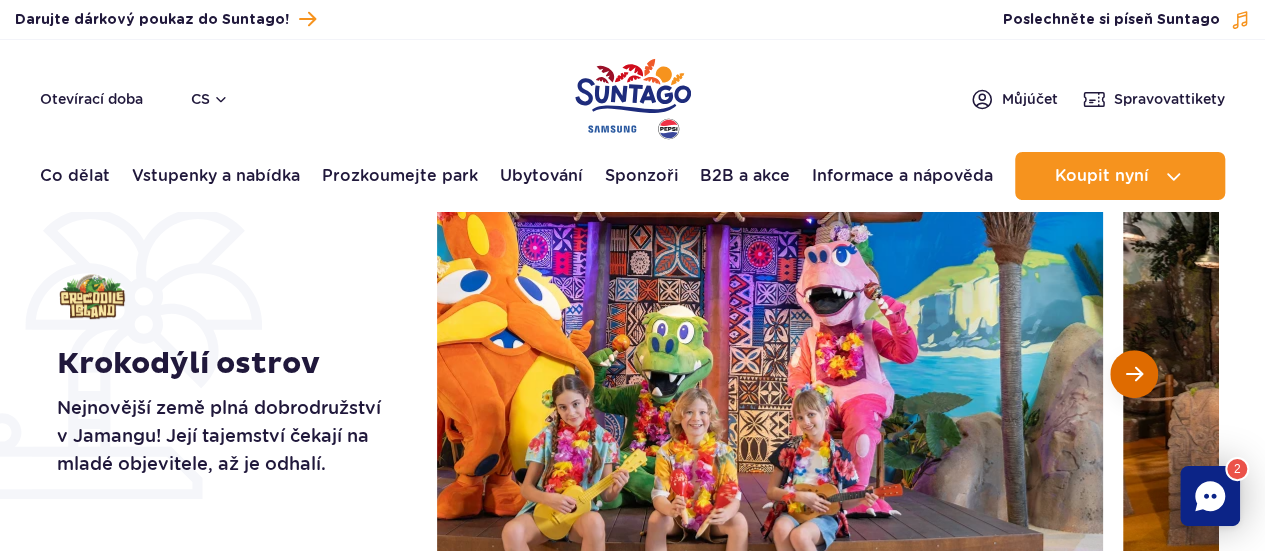 click at bounding box center [1134, 374] 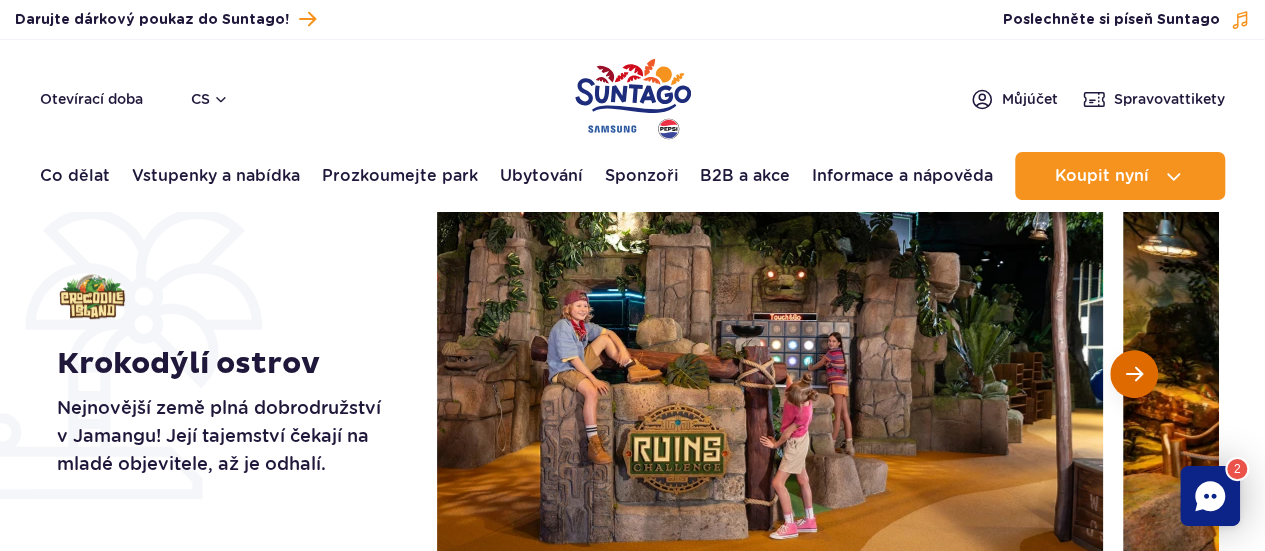 click at bounding box center [1134, 374] 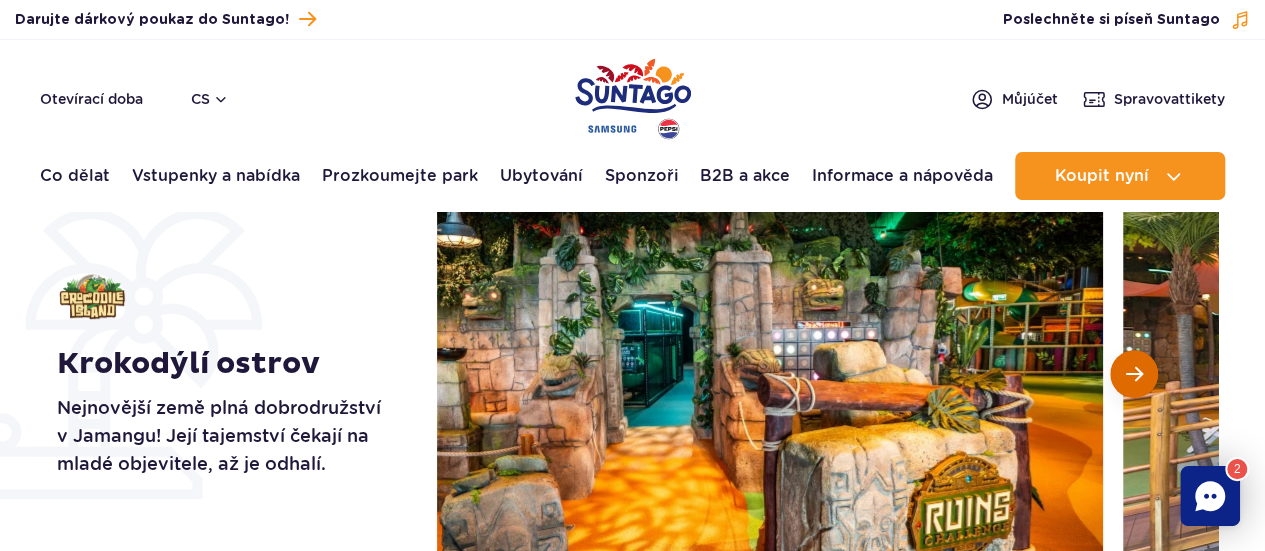 click at bounding box center (1134, 374) 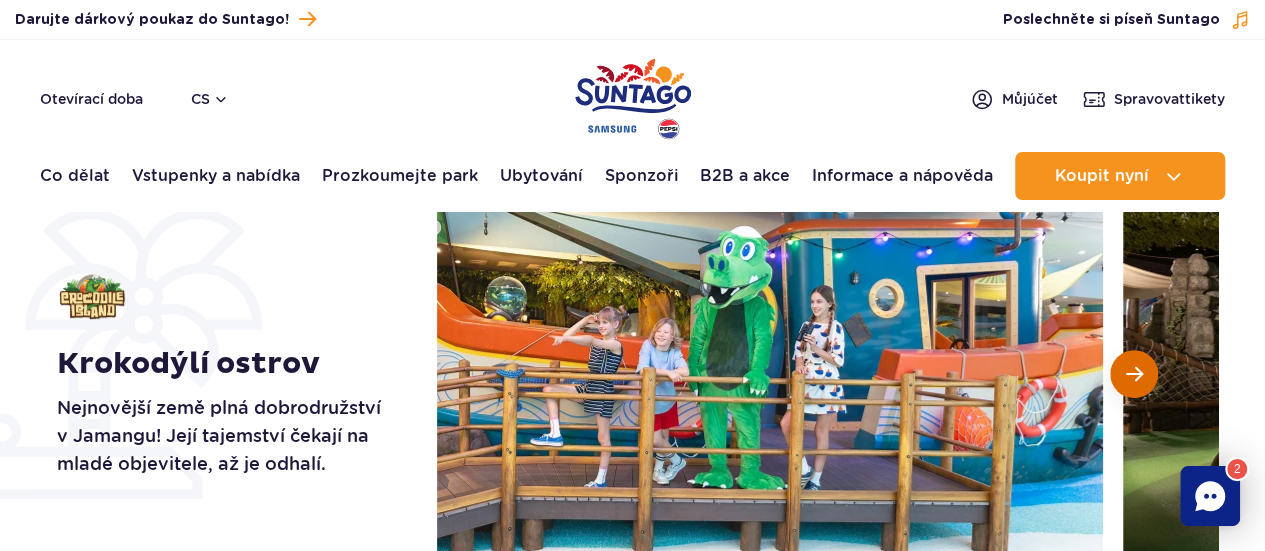 click at bounding box center [1134, 374] 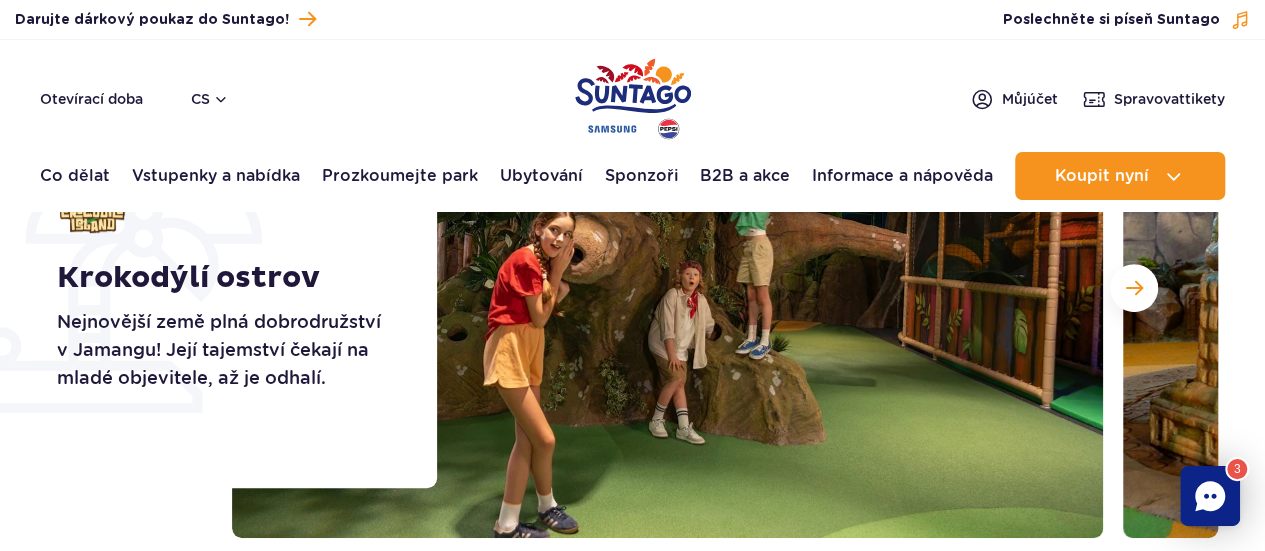 scroll, scrollTop: 100, scrollLeft: 0, axis: vertical 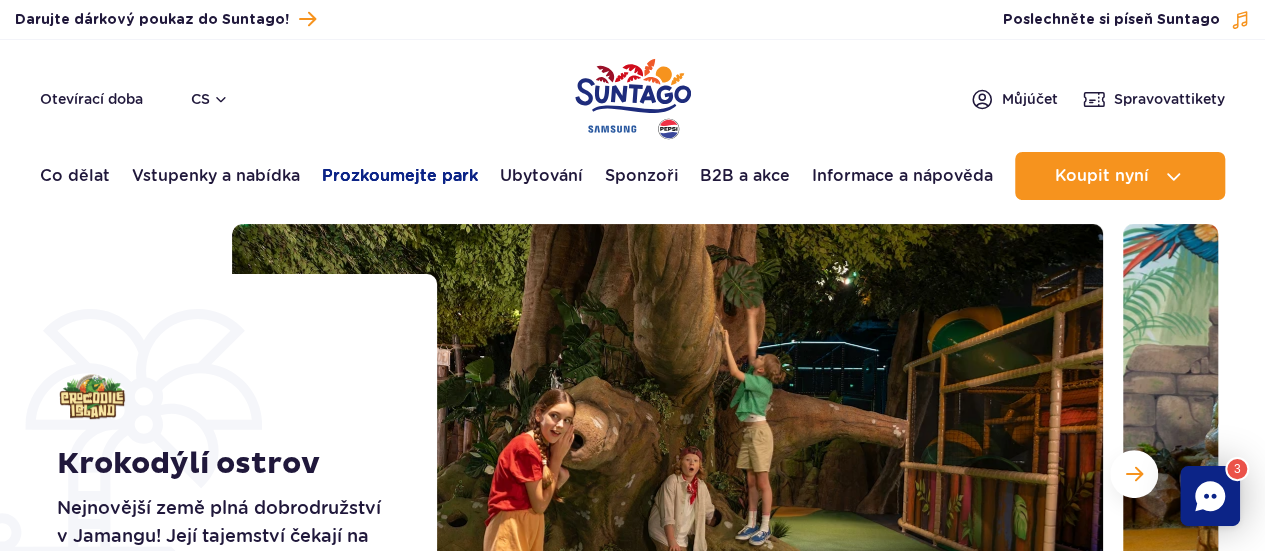 click on "Prozkoumejte park" at bounding box center (400, 175) 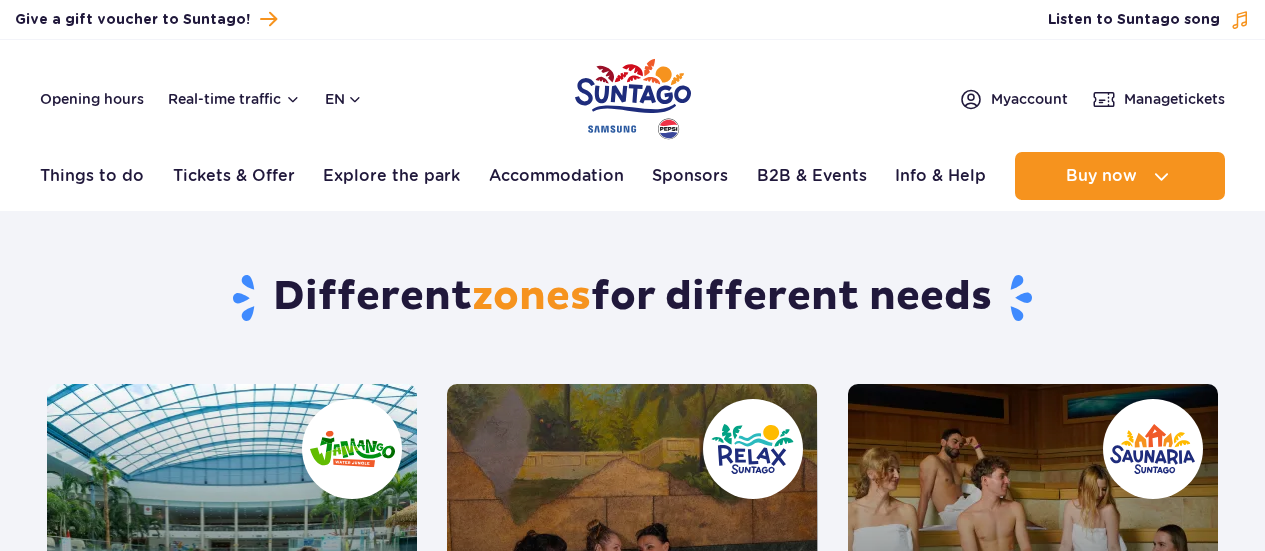 scroll, scrollTop: 300, scrollLeft: 0, axis: vertical 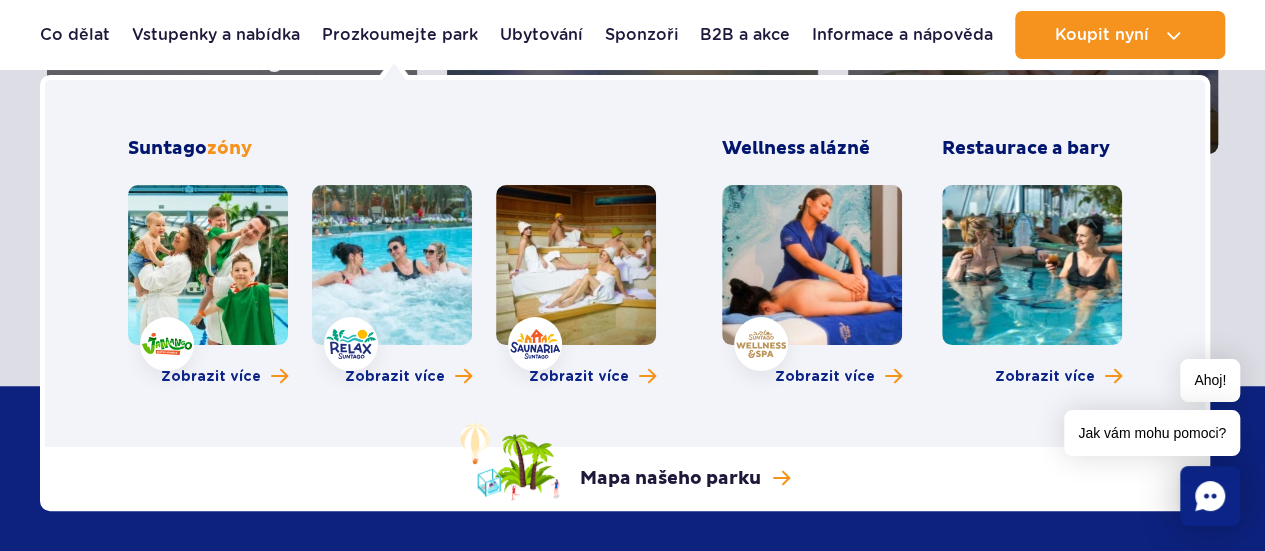 click at bounding box center (1032, 265) 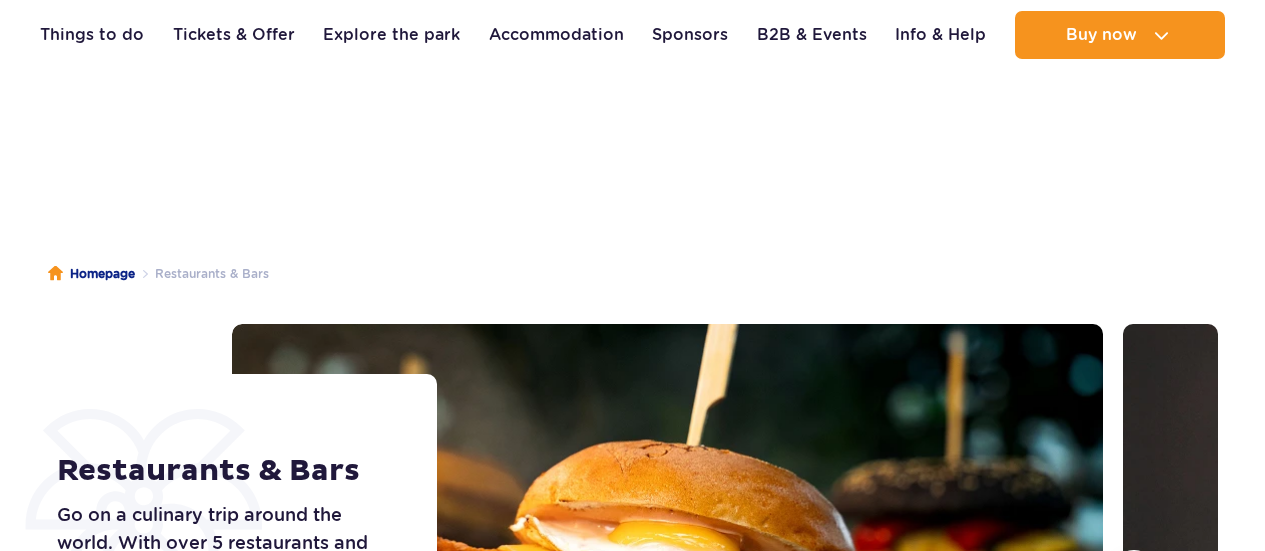 scroll, scrollTop: 600, scrollLeft: 0, axis: vertical 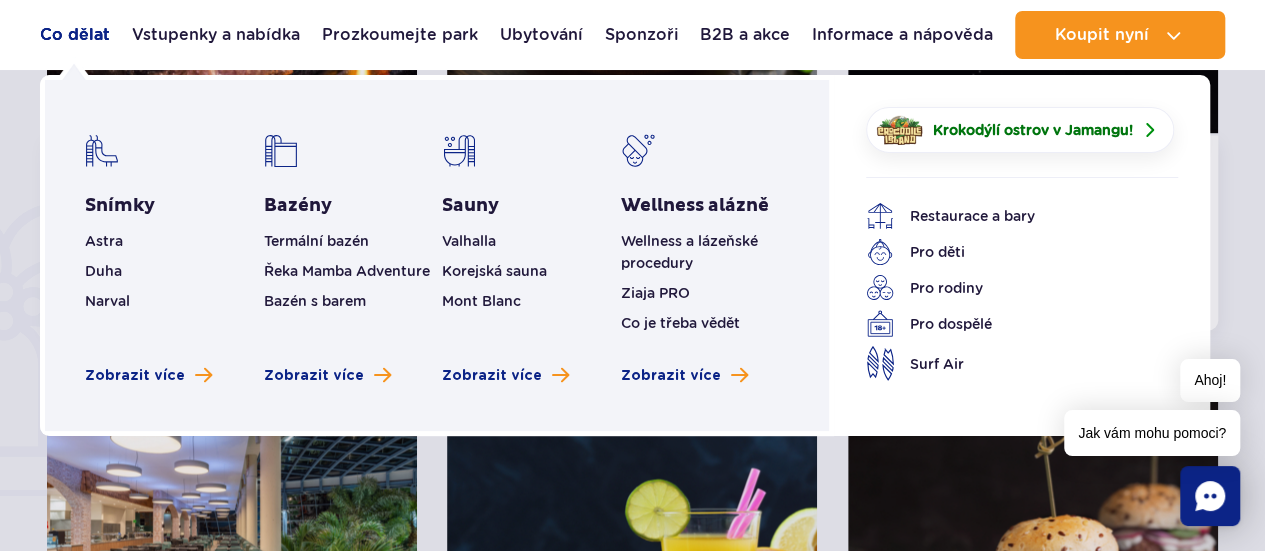 click on "Co dělat" at bounding box center (75, 34) 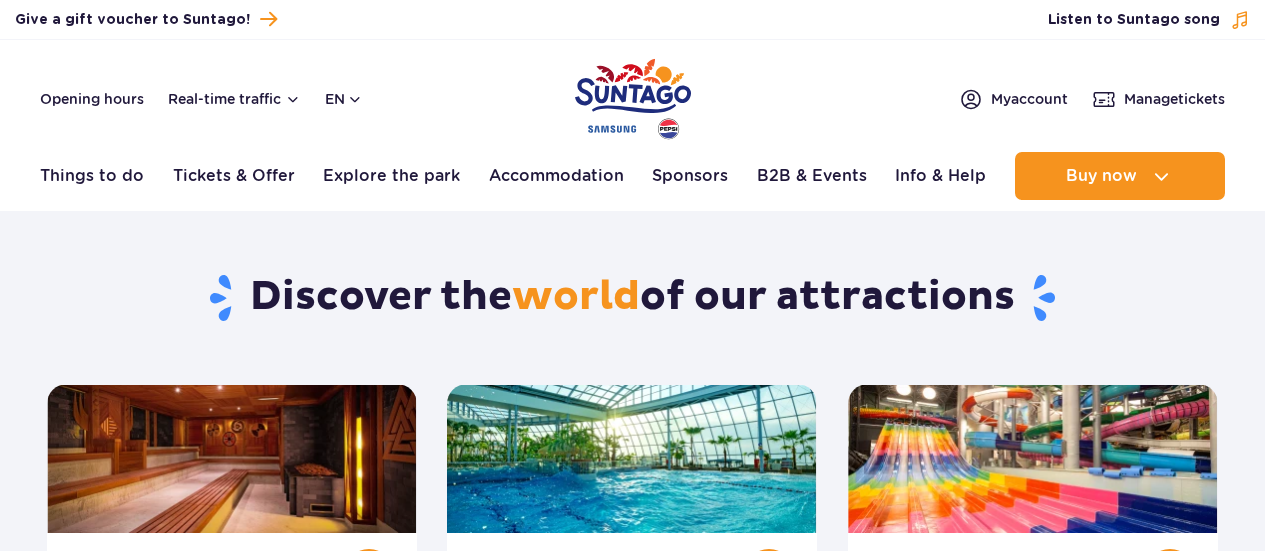 scroll, scrollTop: 0, scrollLeft: 0, axis: both 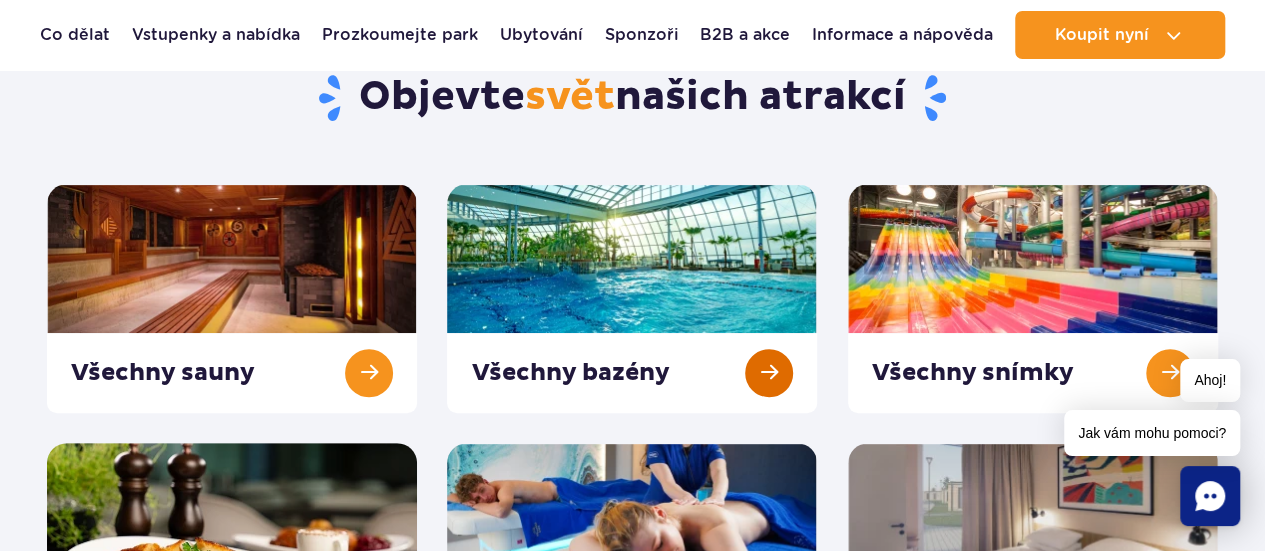 drag, startPoint x: 1152, startPoint y: 371, endPoint x: 661, endPoint y: 373, distance: 491.00406 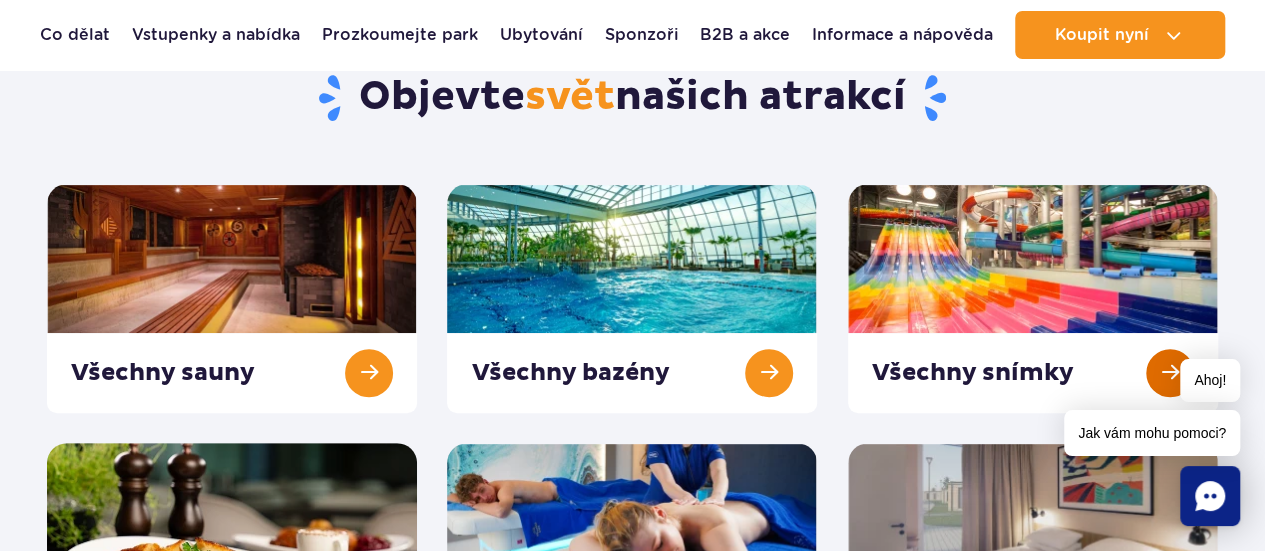 click at bounding box center [1033, 298] 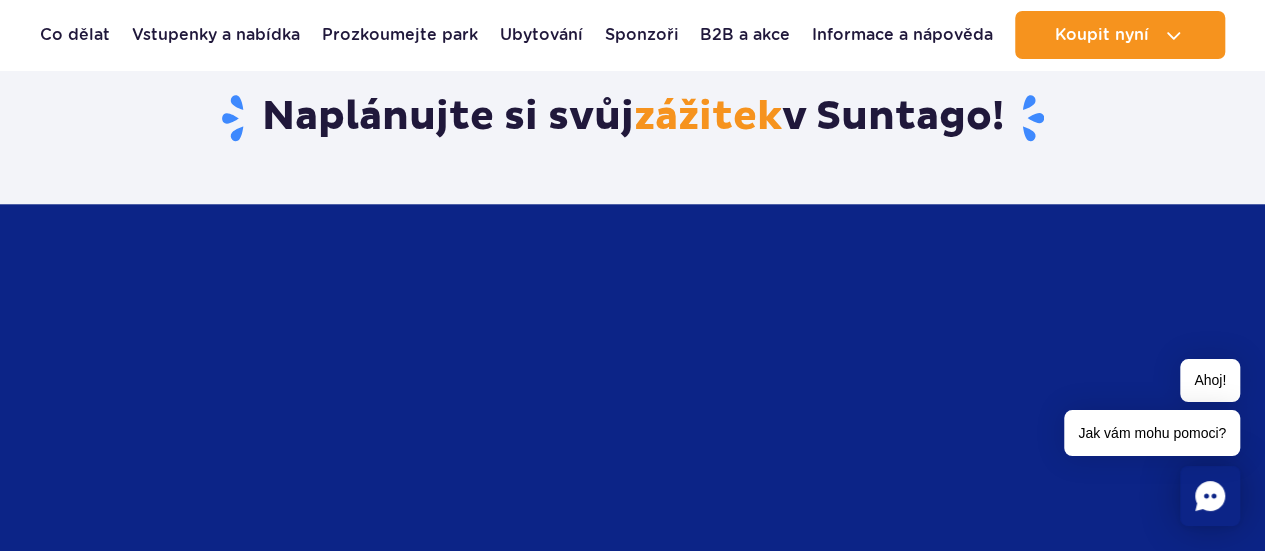 scroll, scrollTop: 300, scrollLeft: 0, axis: vertical 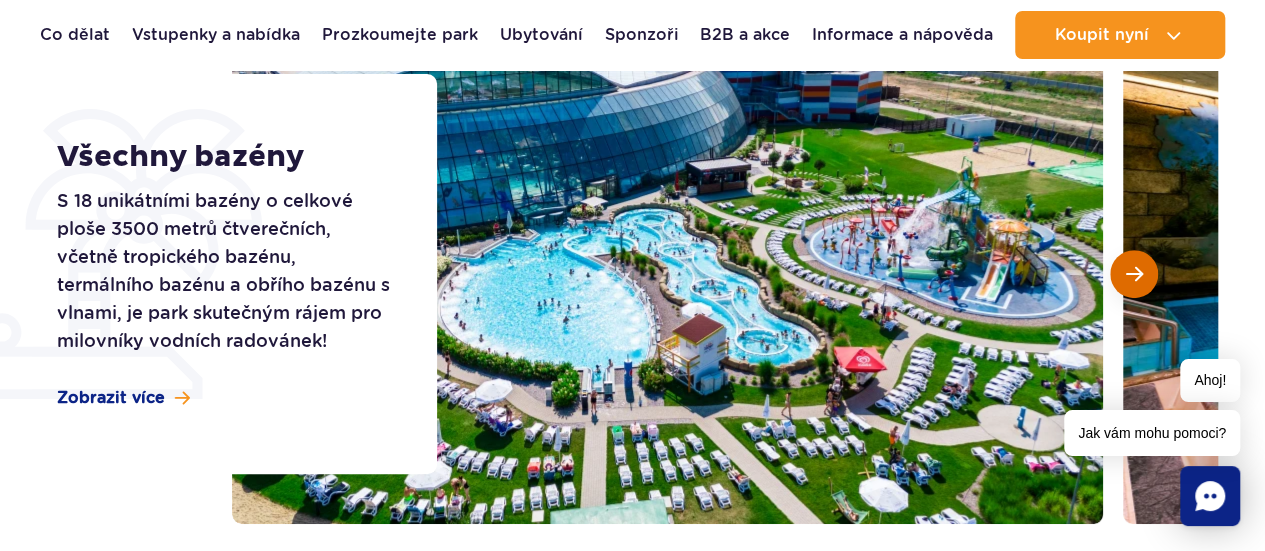 click at bounding box center [1134, 274] 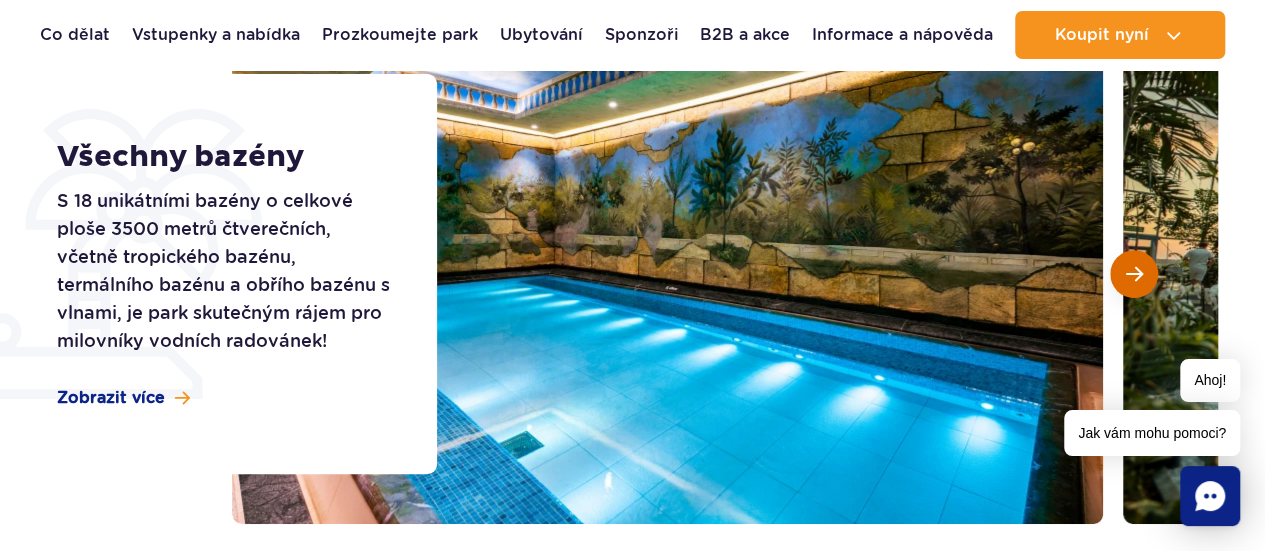 click at bounding box center (1134, 274) 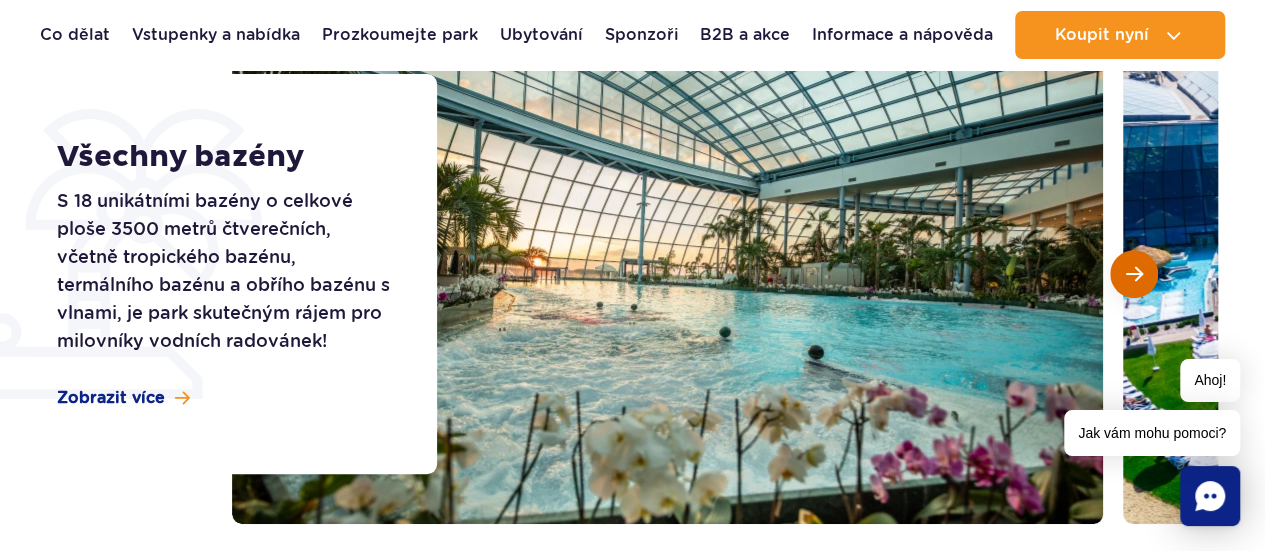 click at bounding box center (1134, 274) 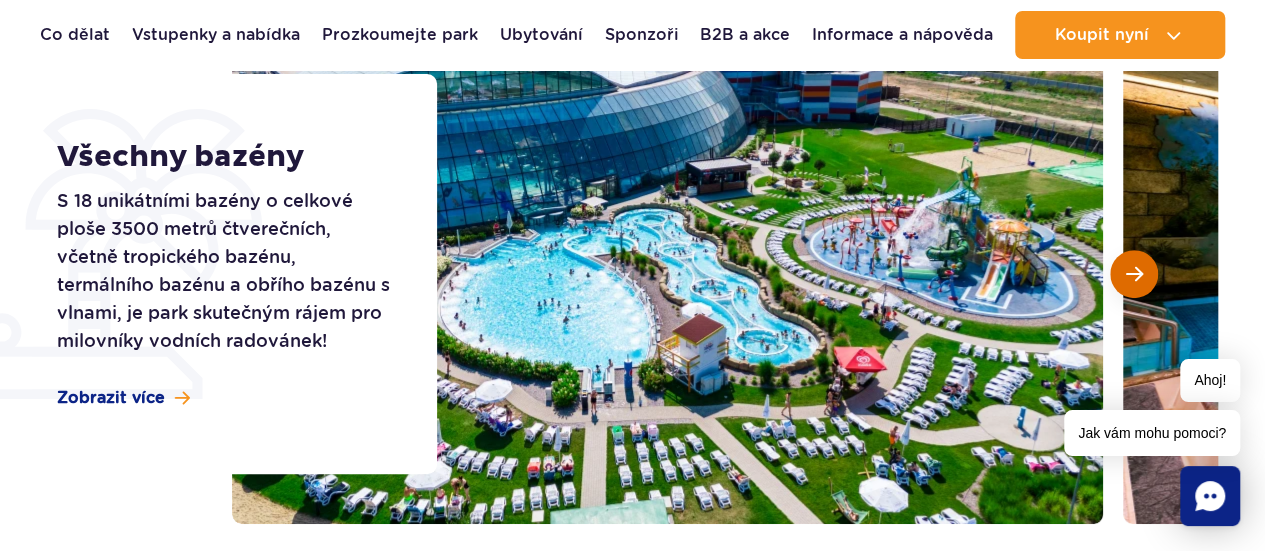 click at bounding box center (1134, 274) 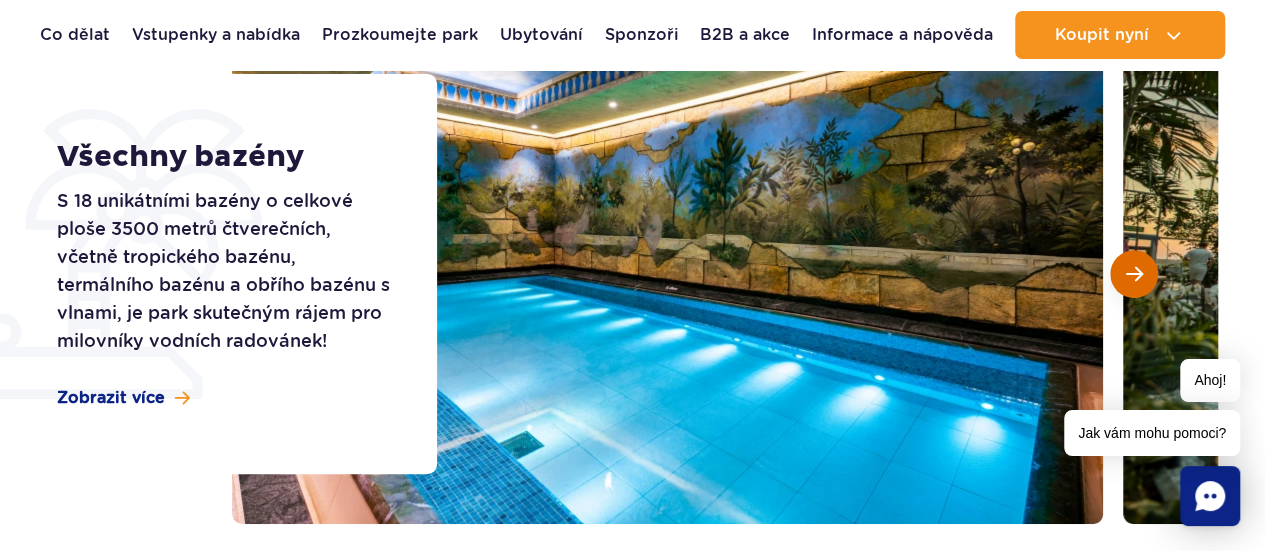 click at bounding box center [1134, 274] 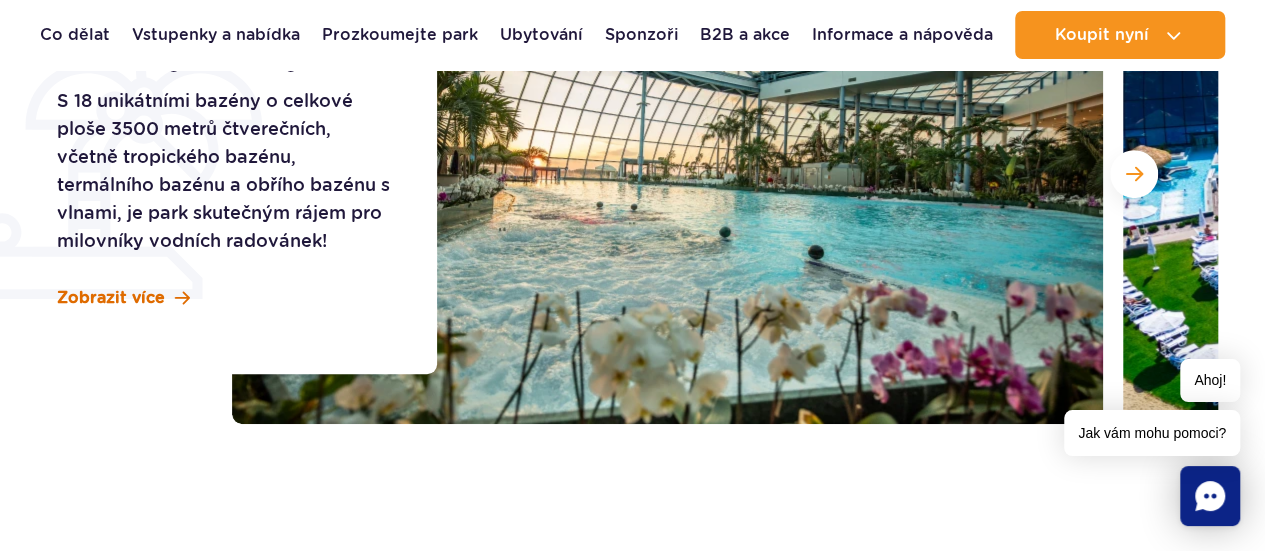 click on "Zobrazit více" at bounding box center (111, 297) 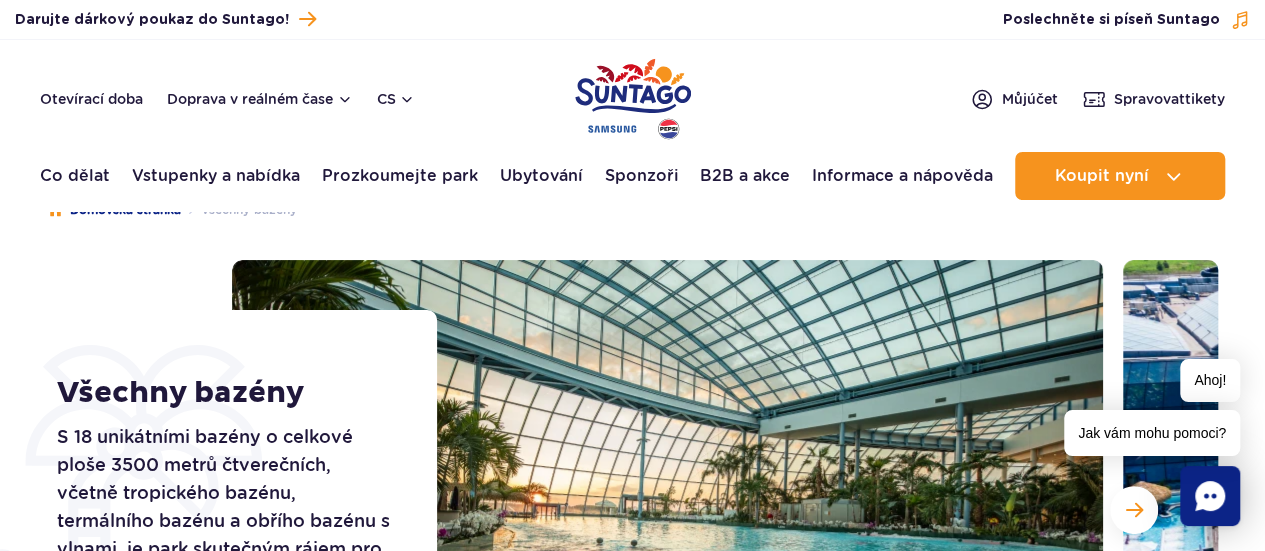 scroll, scrollTop: 0, scrollLeft: 0, axis: both 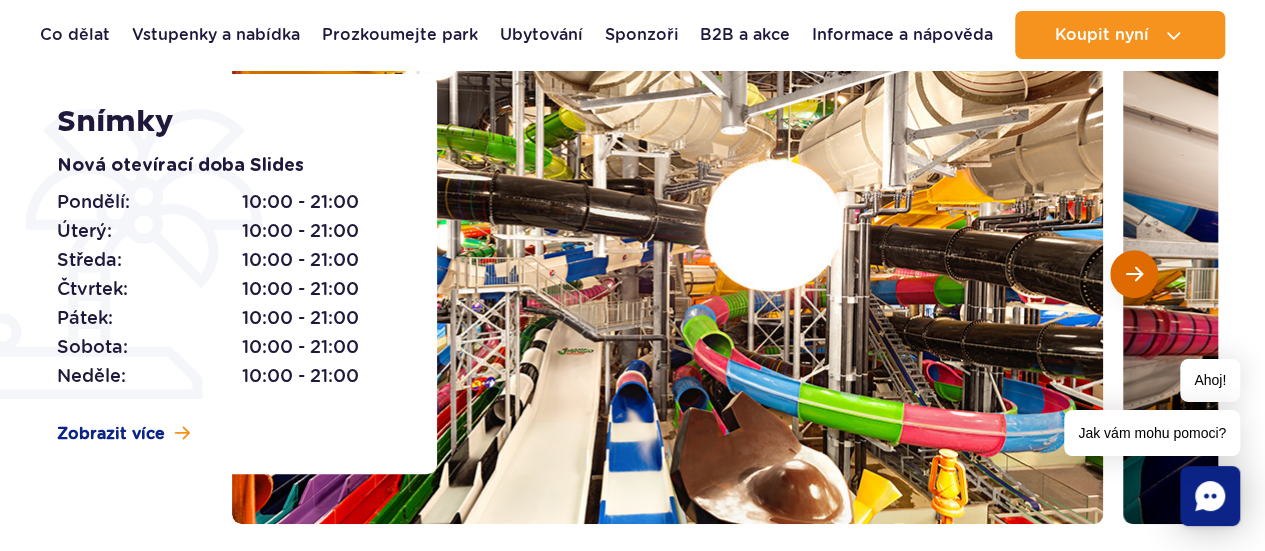 click at bounding box center (1134, 274) 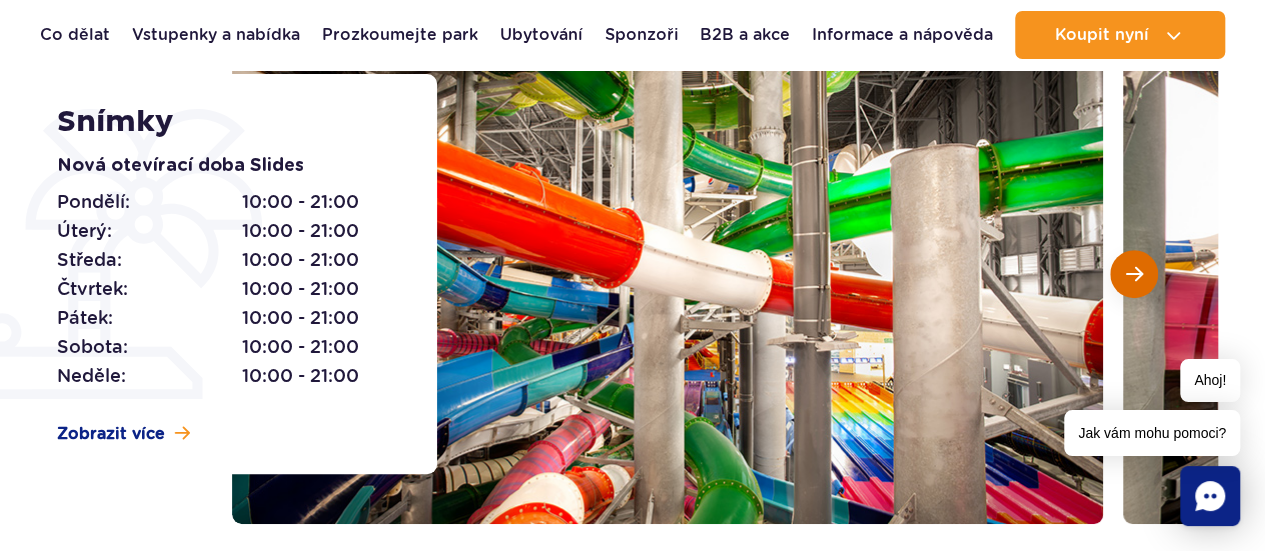 click at bounding box center [1134, 274] 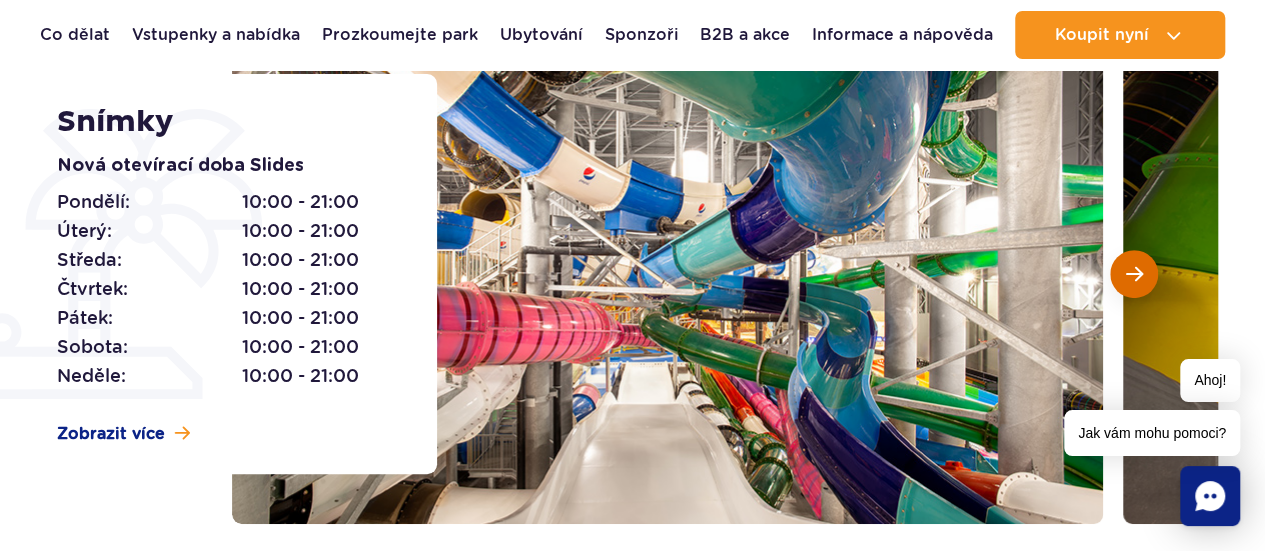 click at bounding box center [1134, 274] 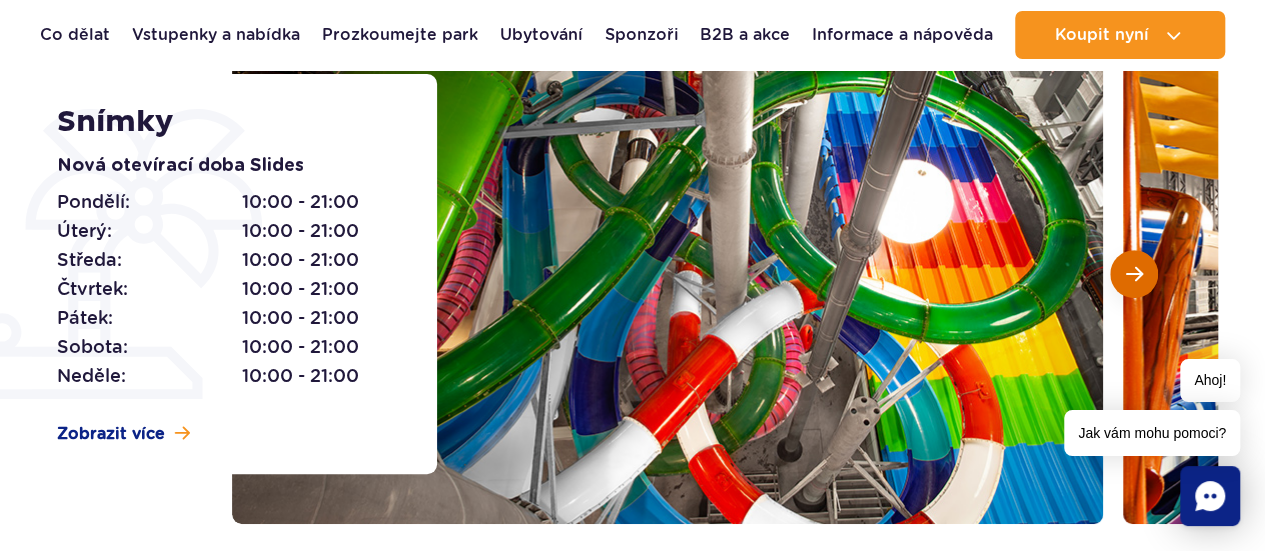click at bounding box center (1134, 274) 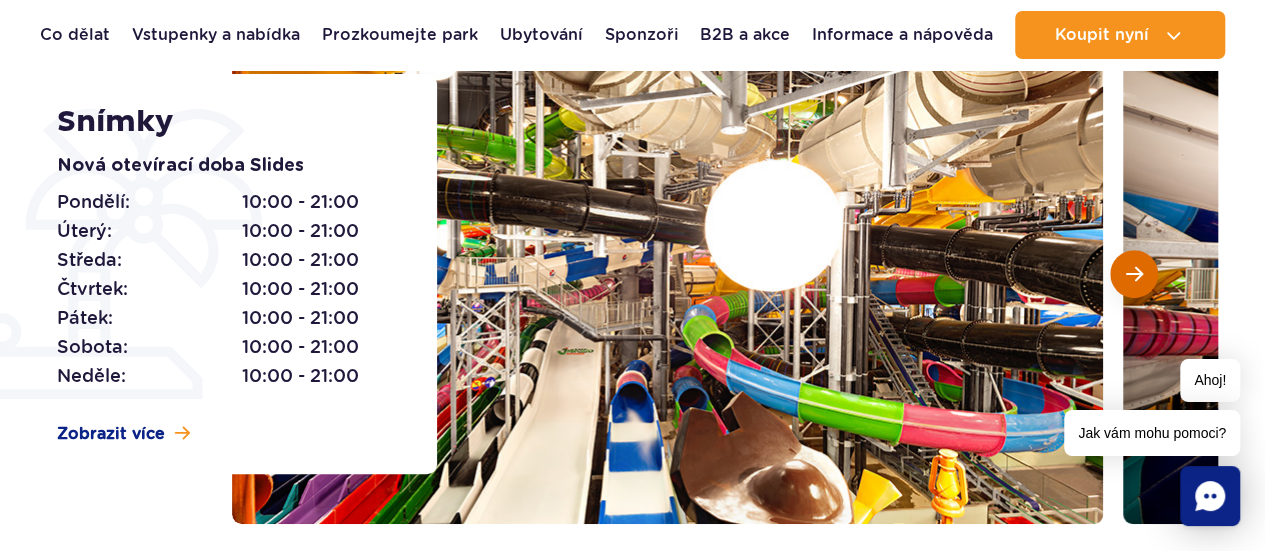click at bounding box center (1134, 274) 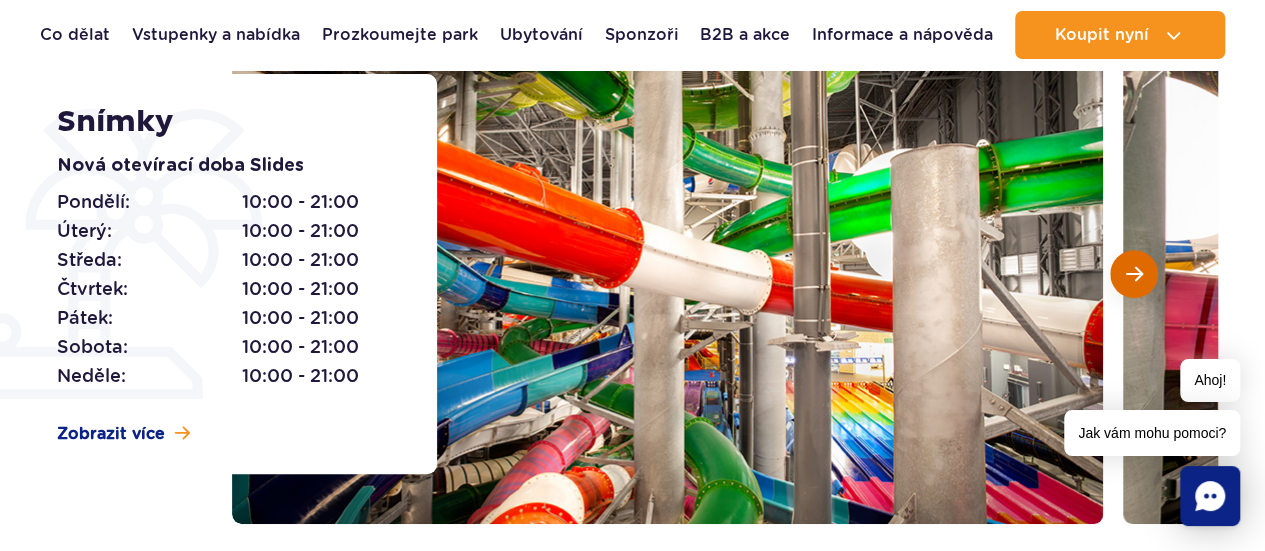 click at bounding box center (1134, 274) 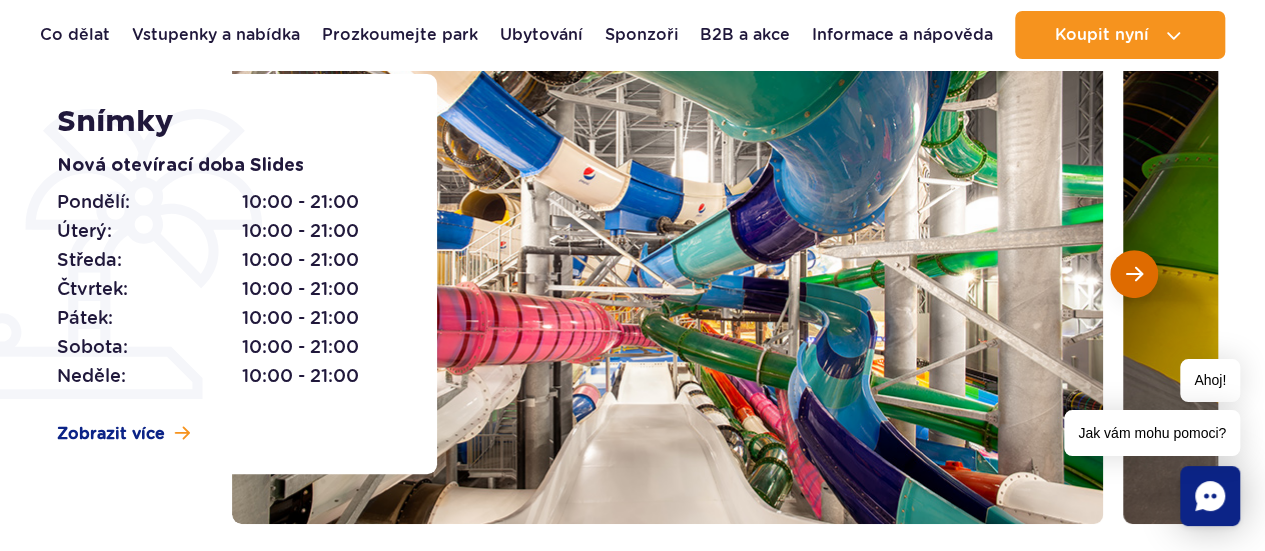 click at bounding box center (1134, 274) 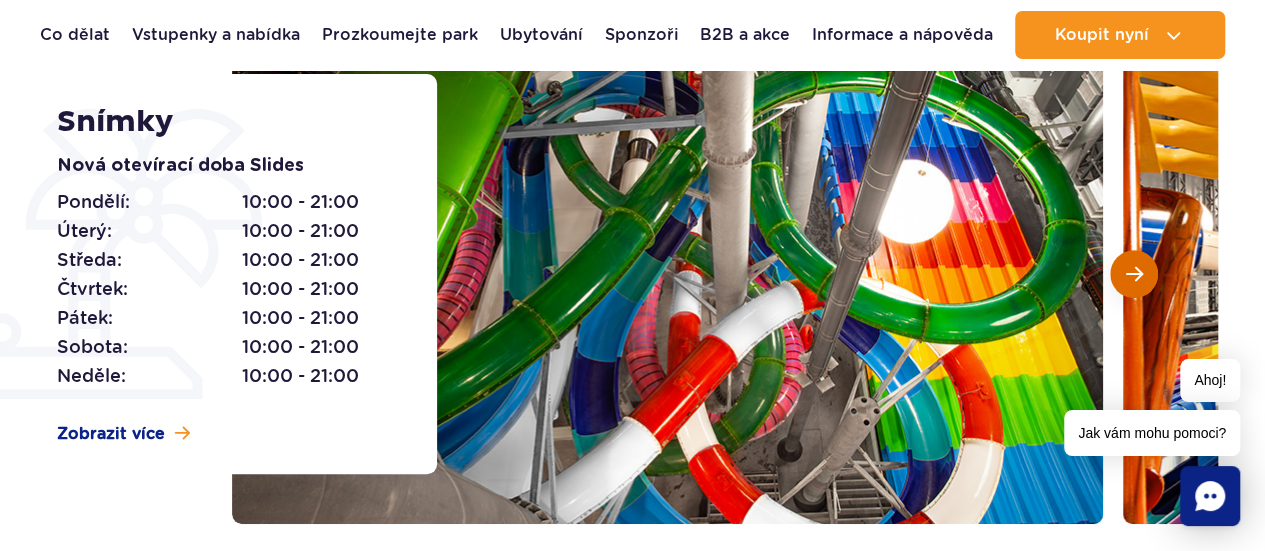 click at bounding box center (1134, 274) 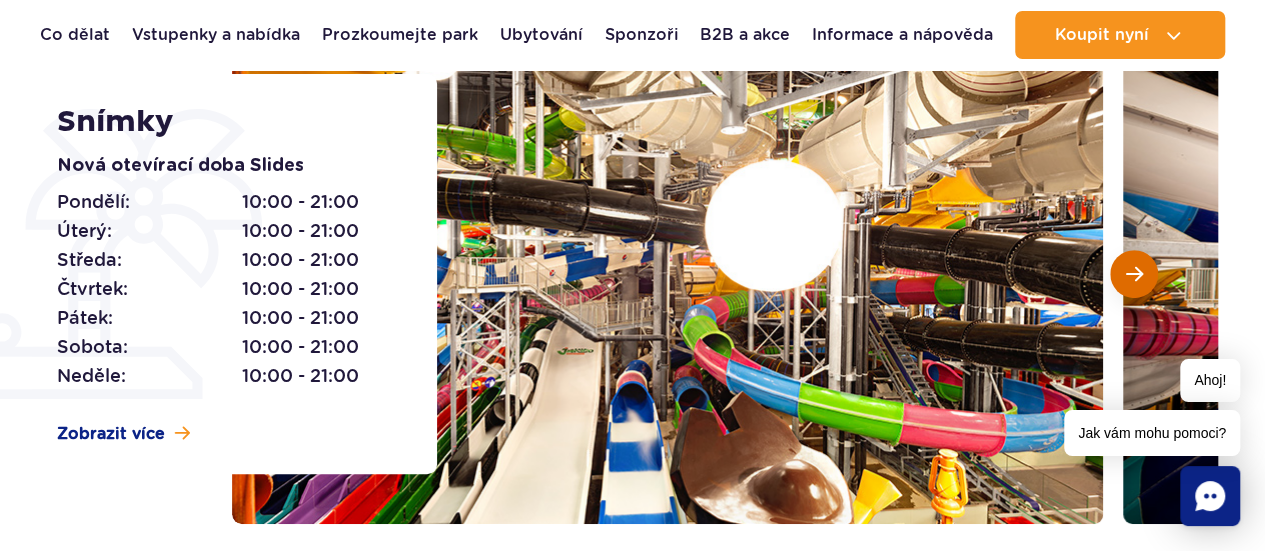 click at bounding box center [1134, 274] 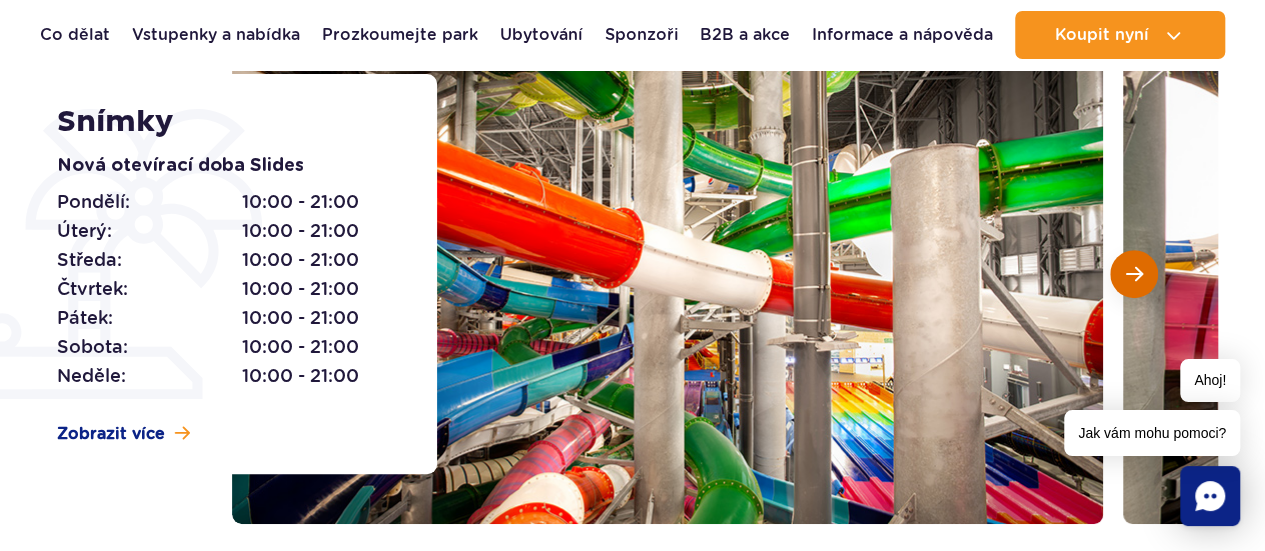 click at bounding box center (1134, 274) 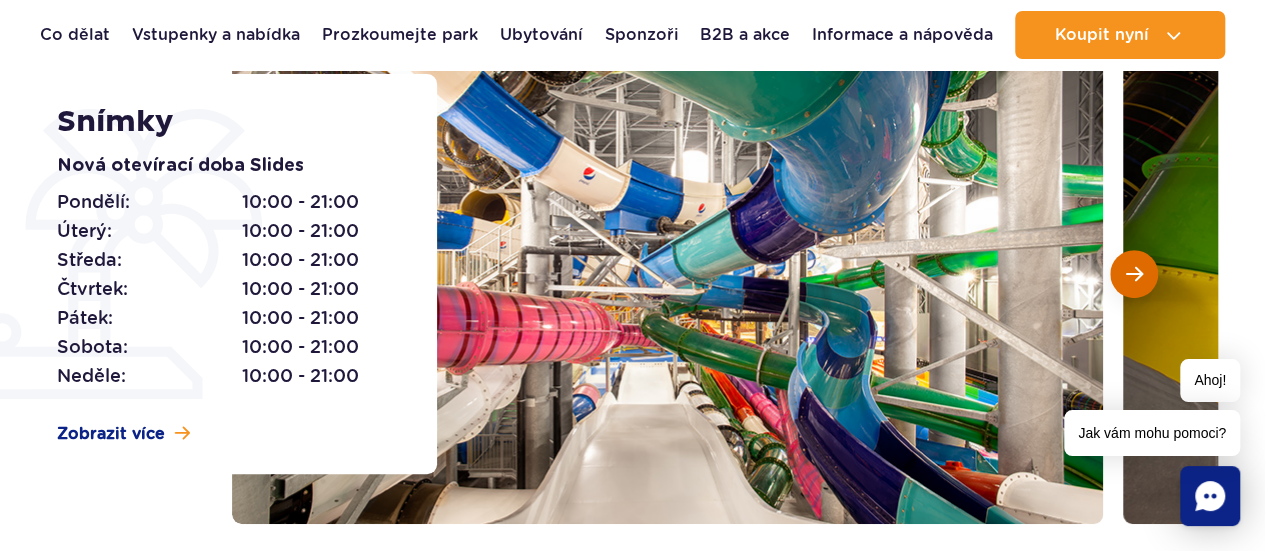 click at bounding box center [1134, 274] 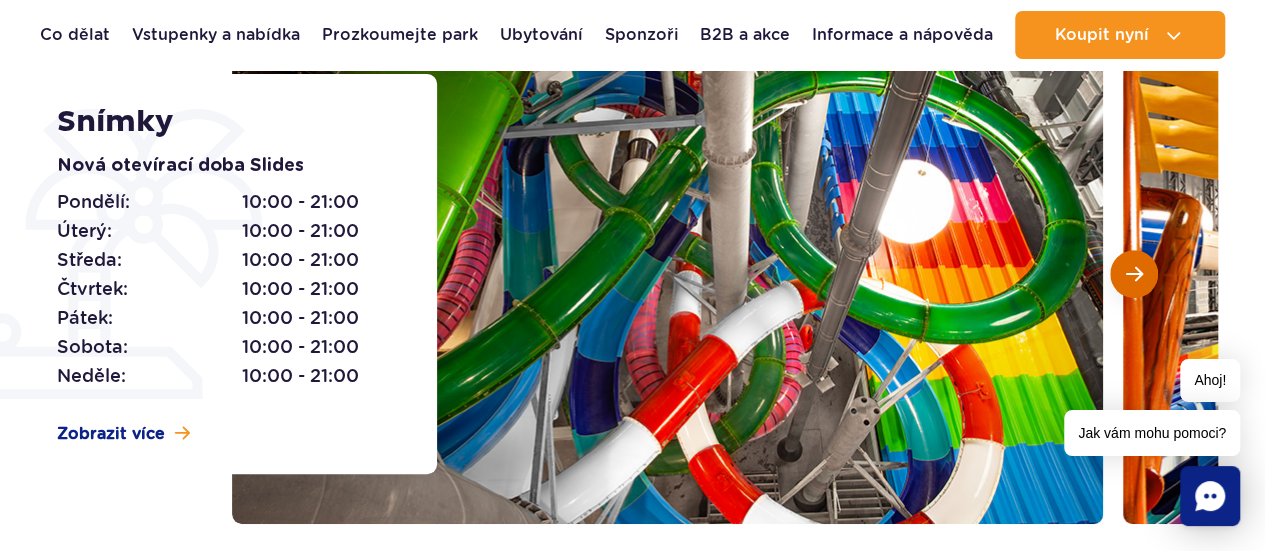 click at bounding box center (1134, 274) 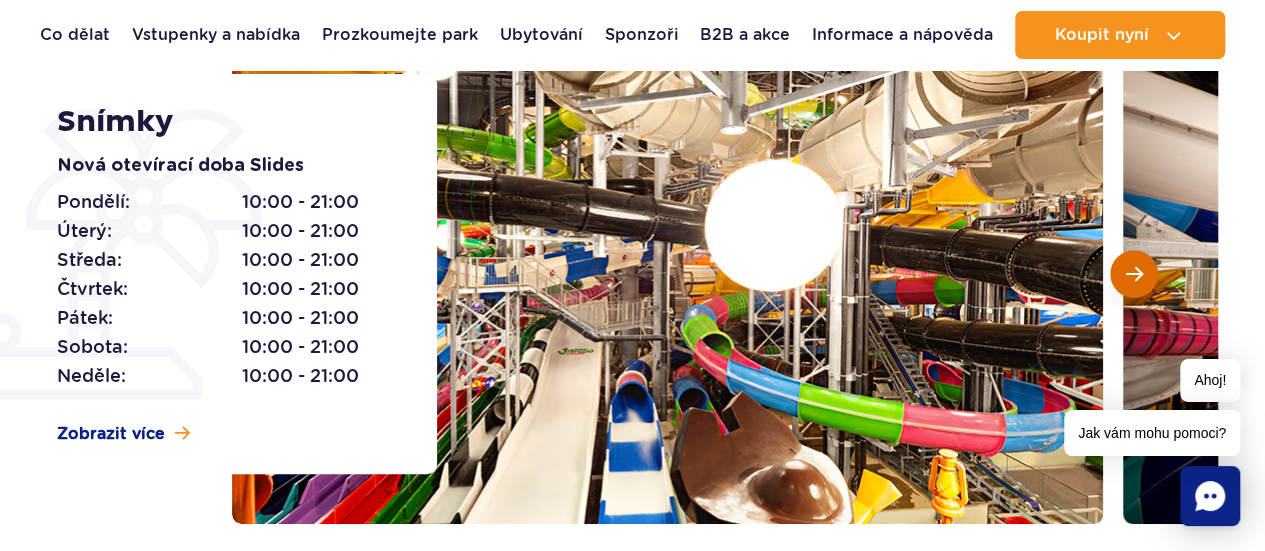 click at bounding box center (1134, 274) 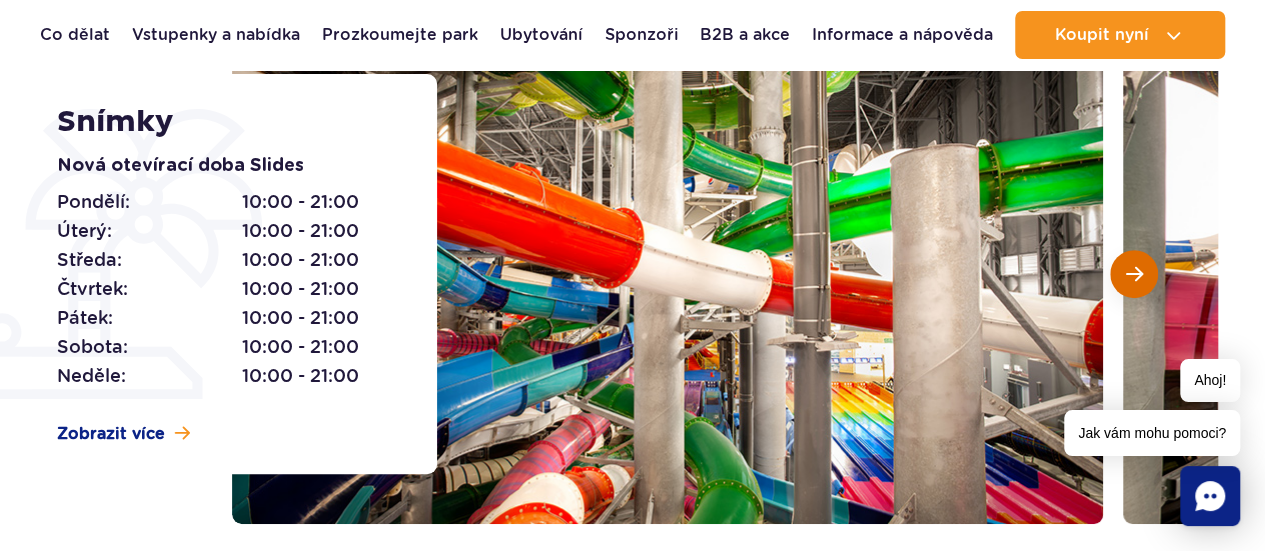 click at bounding box center (1134, 274) 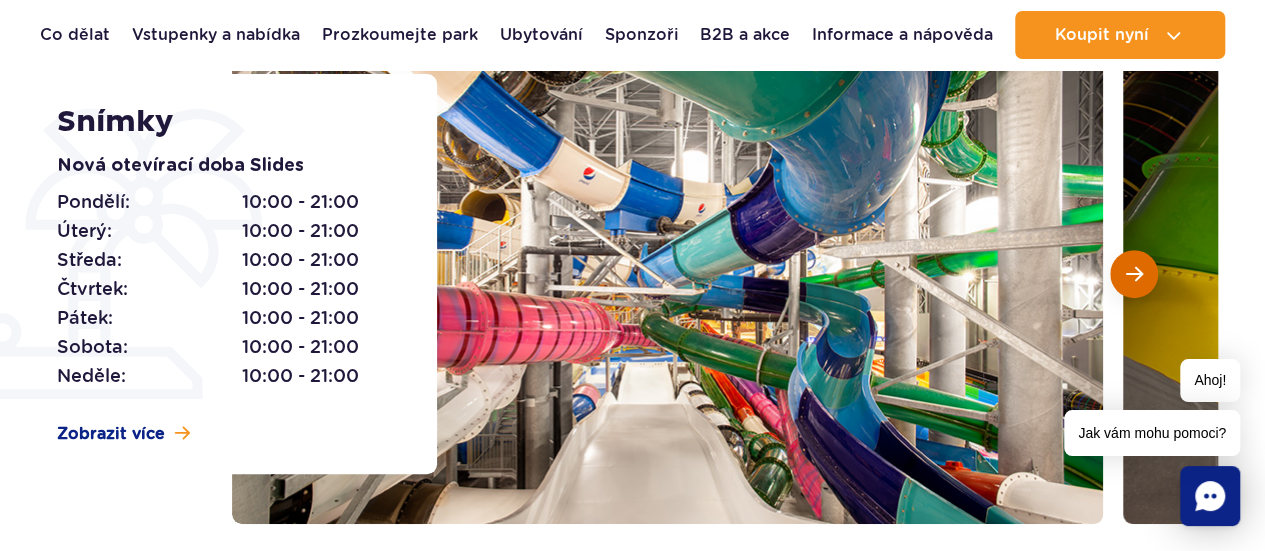 click at bounding box center [1134, 274] 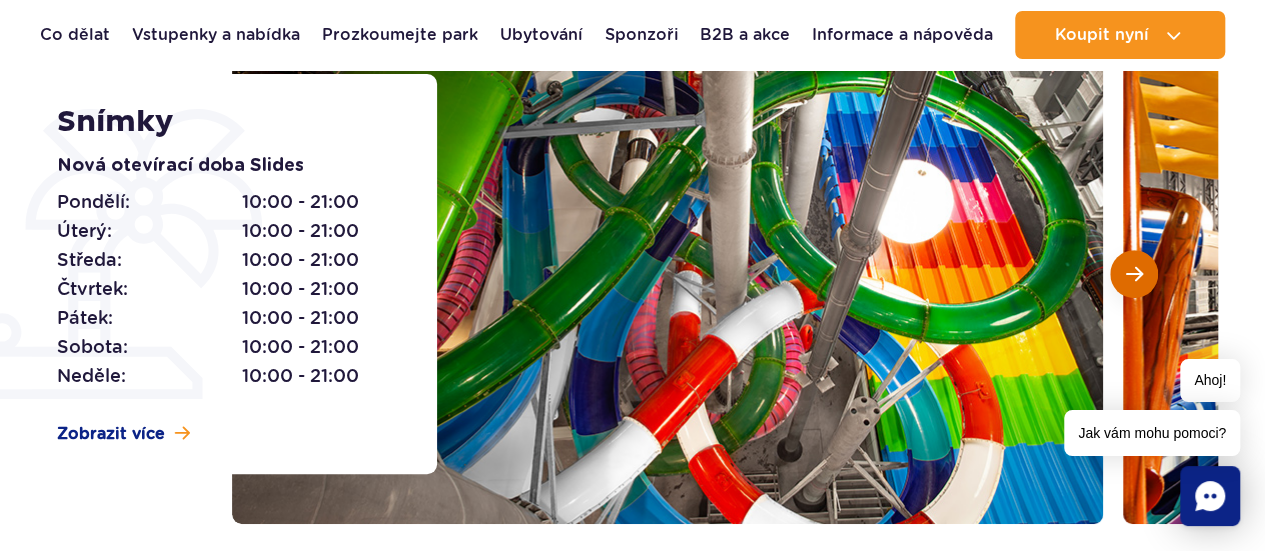 click at bounding box center (1134, 274) 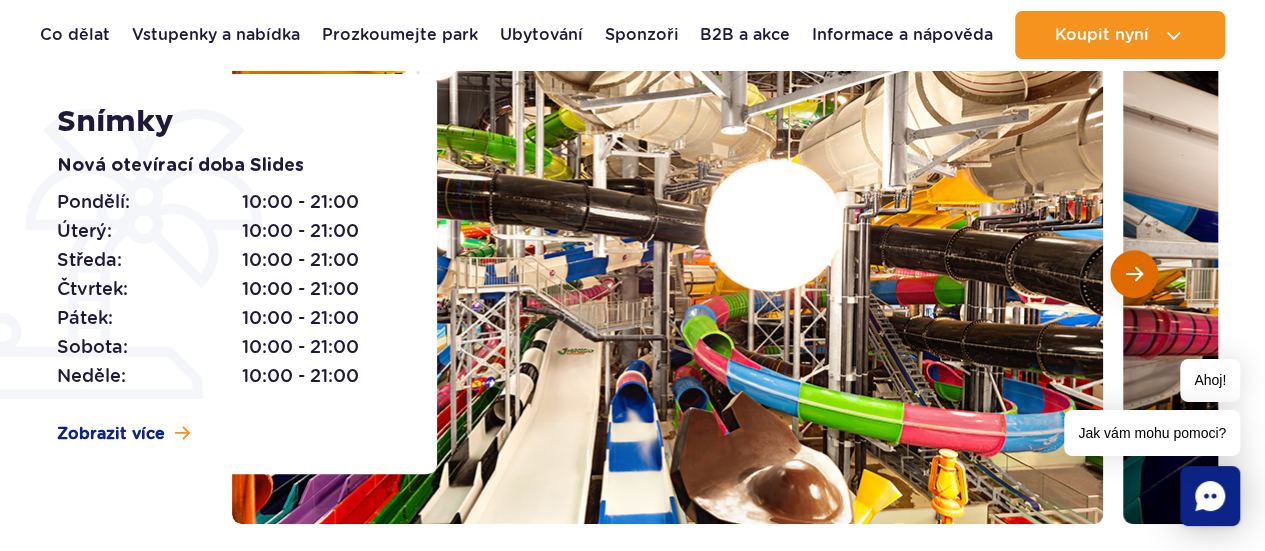 click at bounding box center [1134, 274] 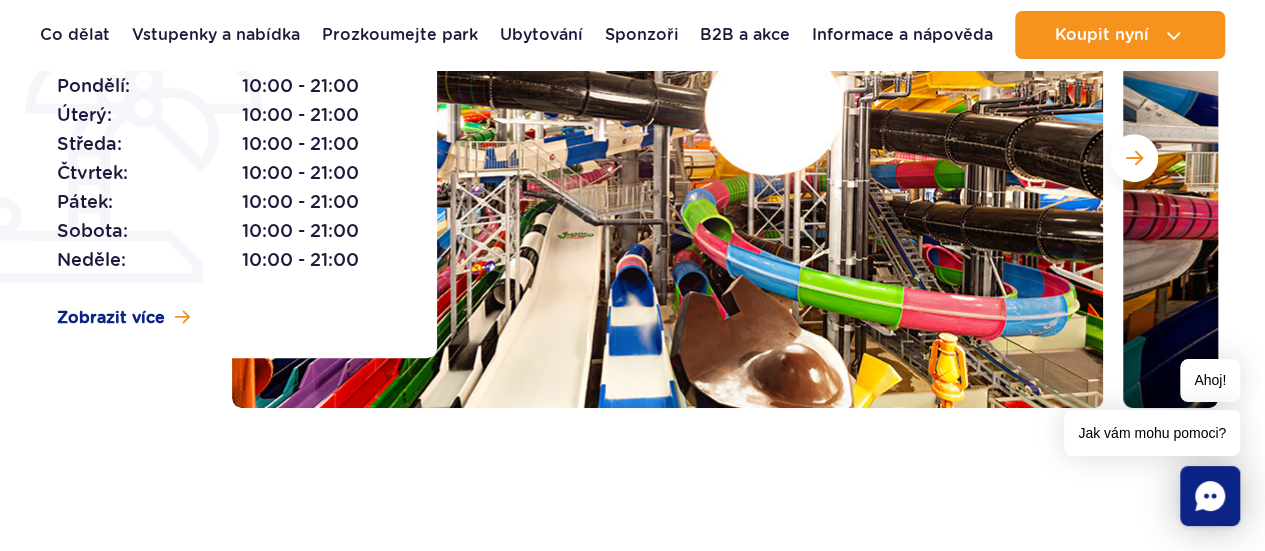 scroll, scrollTop: 100, scrollLeft: 0, axis: vertical 